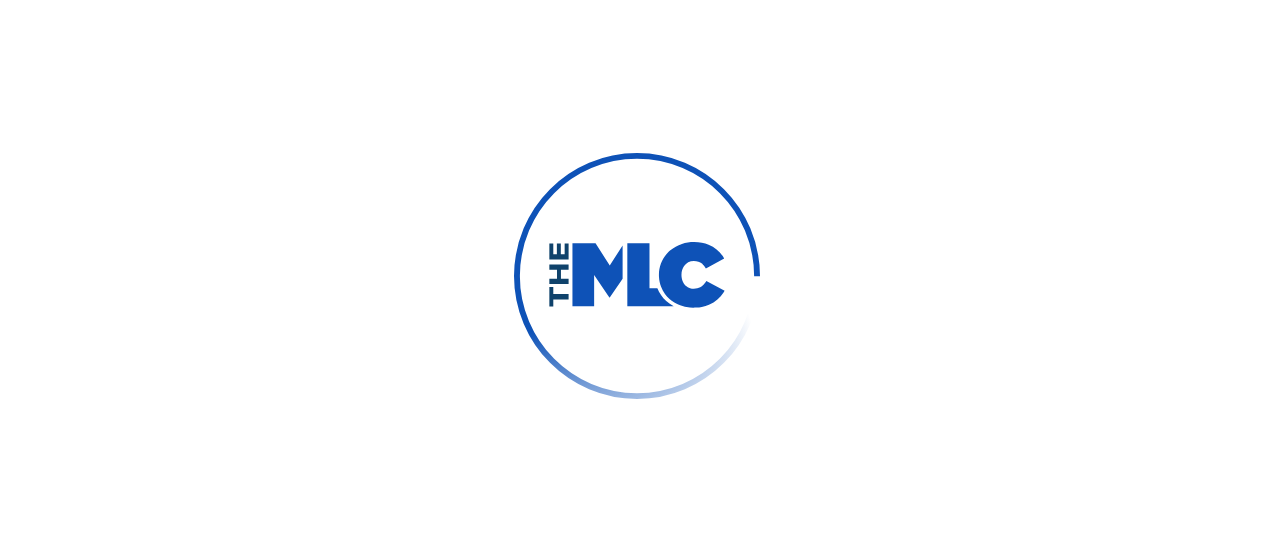 scroll, scrollTop: 0, scrollLeft: 0, axis: both 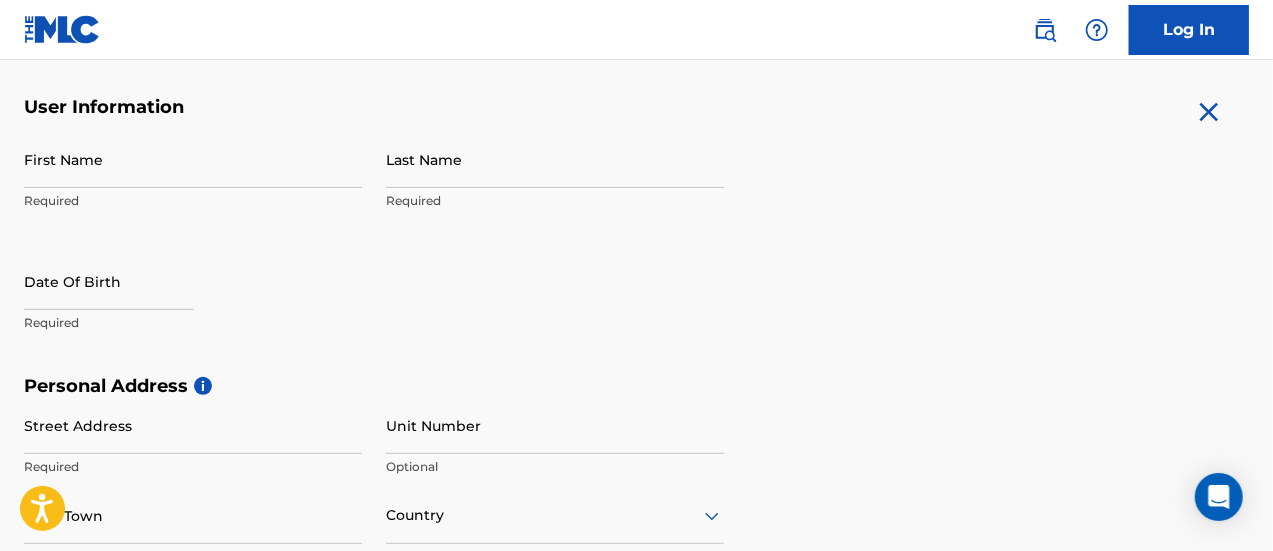 click on "First Name" at bounding box center (193, 159) 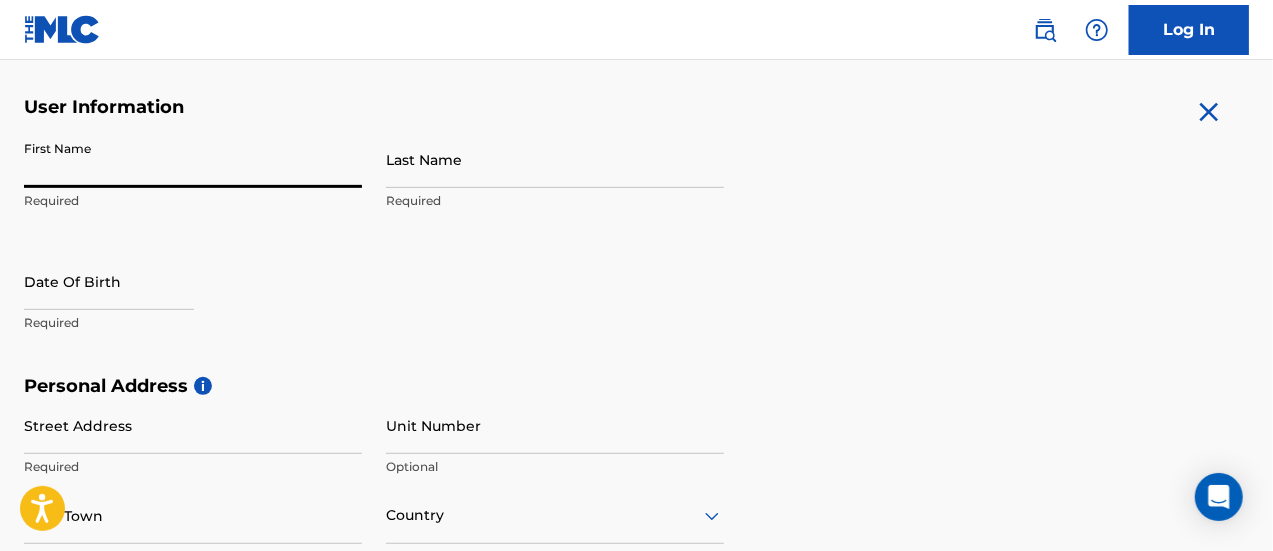 type on "Gbovadeh" 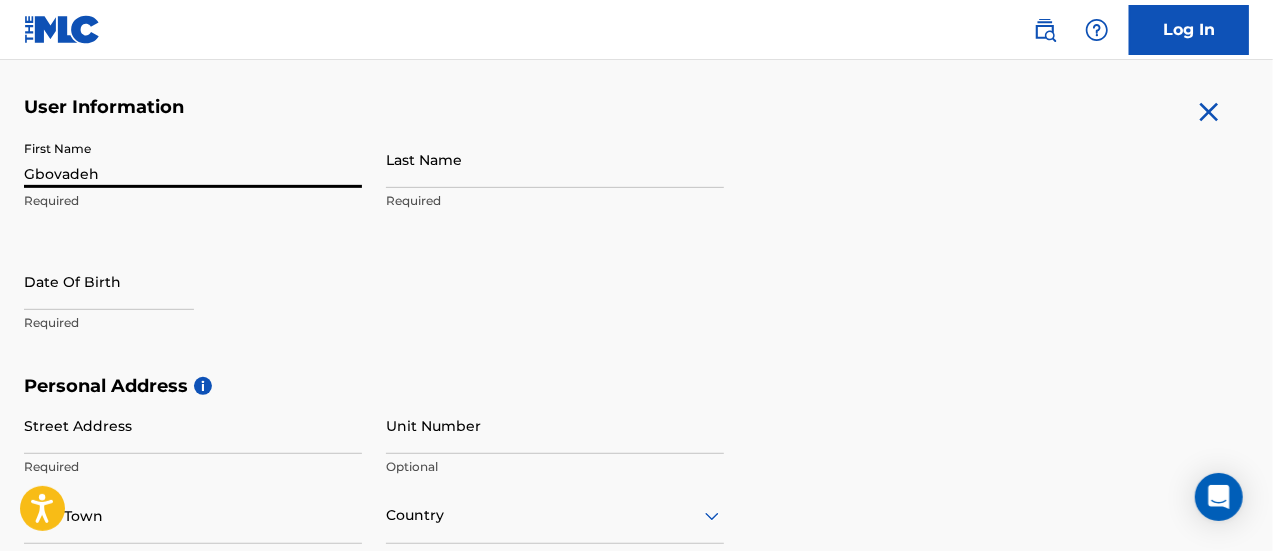 type on "Gbilia" 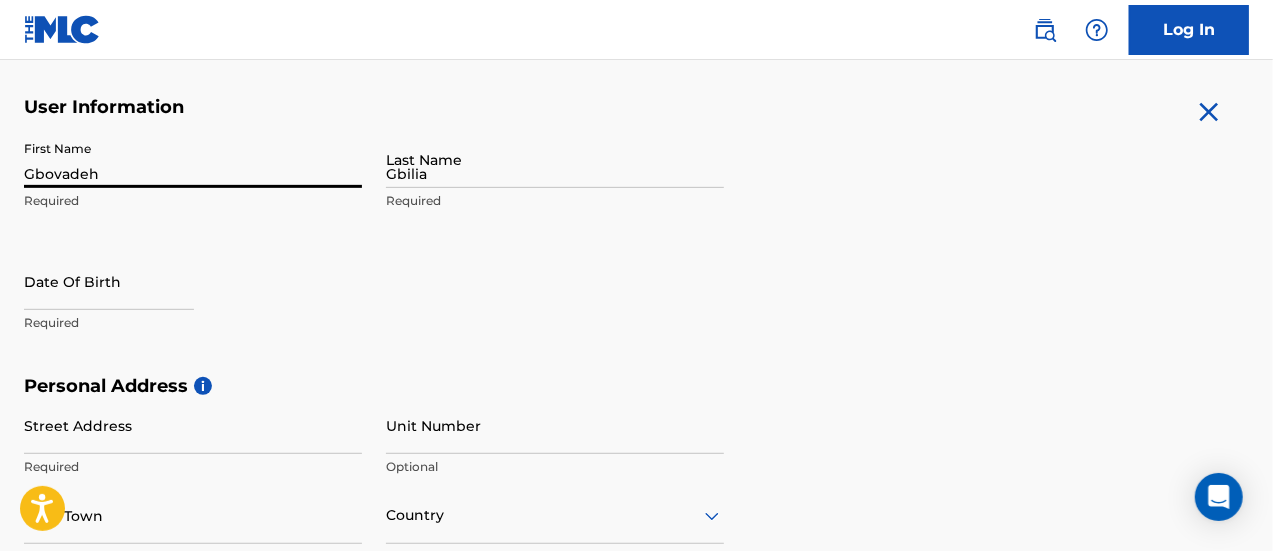 type on "2127 Riesling Court" 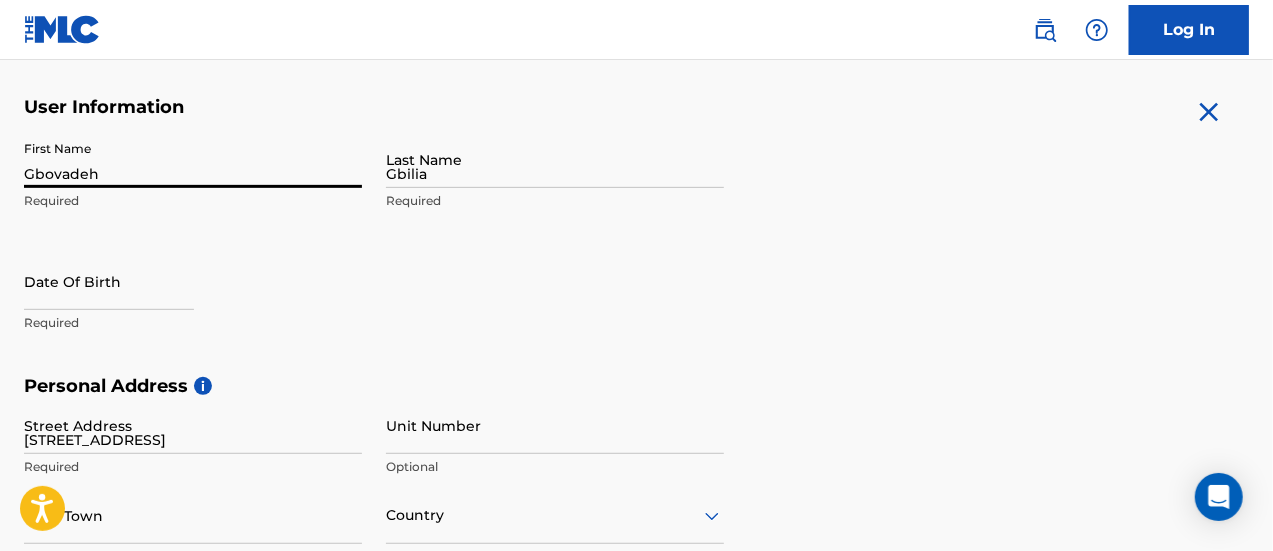 type on "Pittsburg" 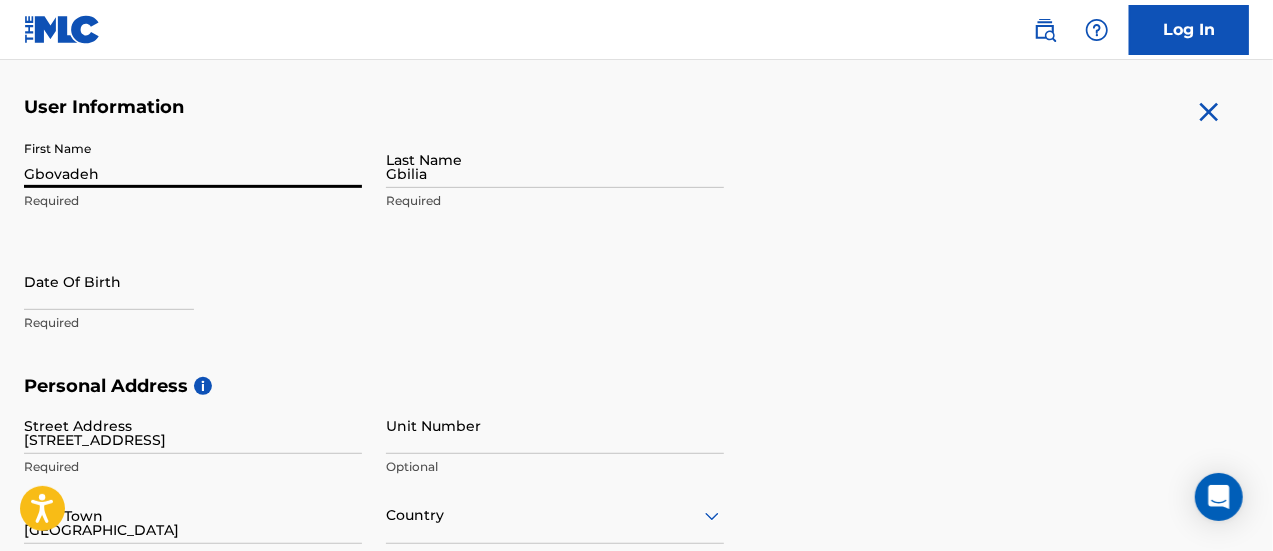 type on "Liberia" 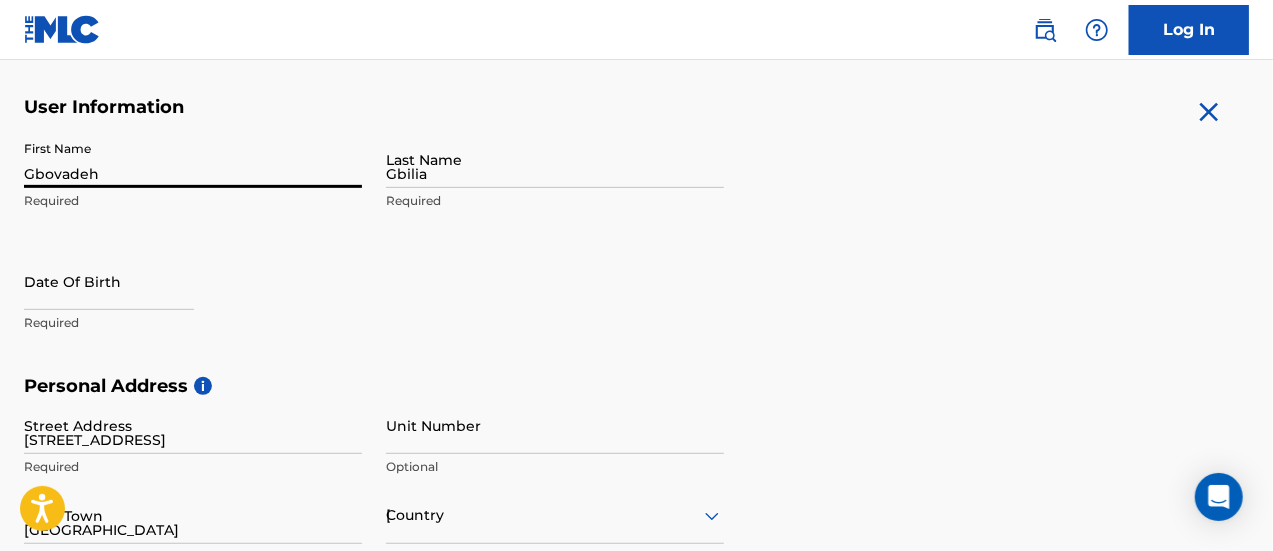 type on "94565" 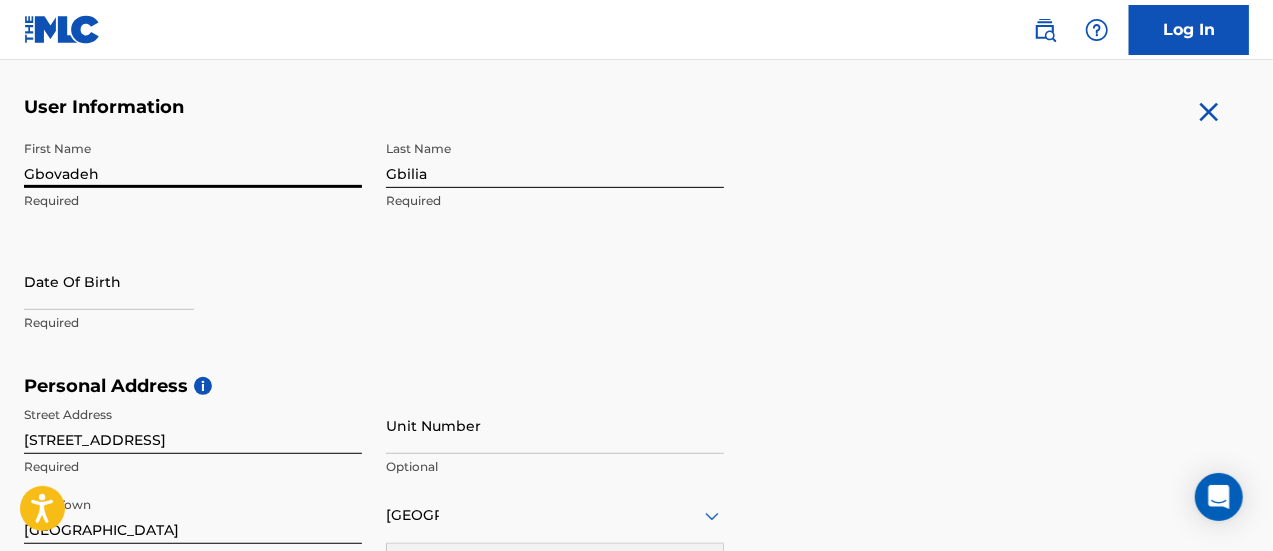 scroll, scrollTop: 412, scrollLeft: 0, axis: vertical 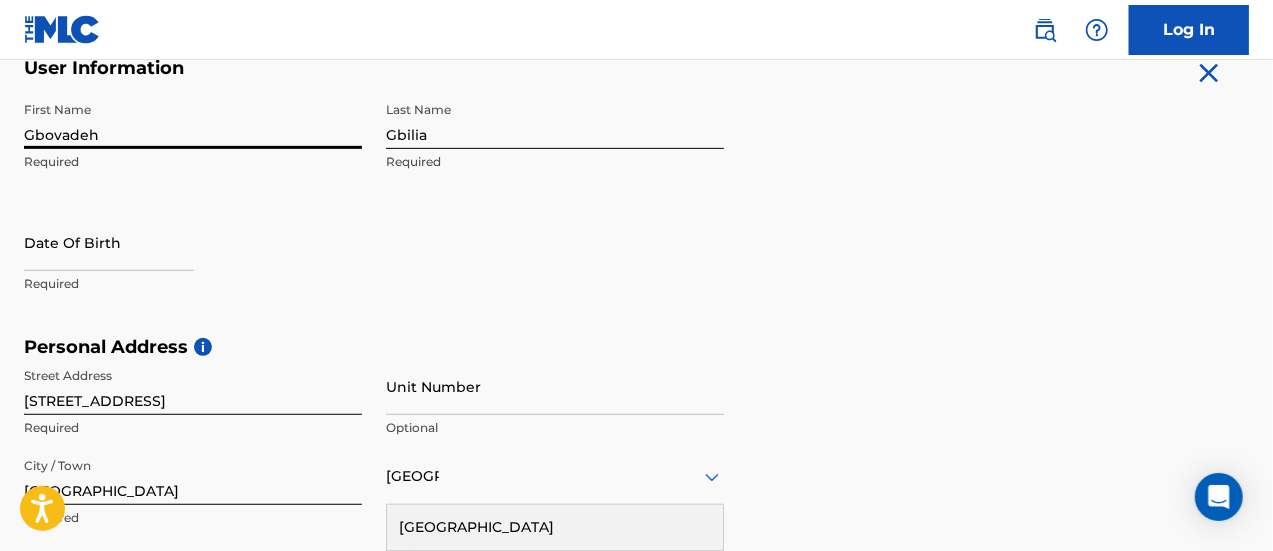 click at bounding box center [109, 242] 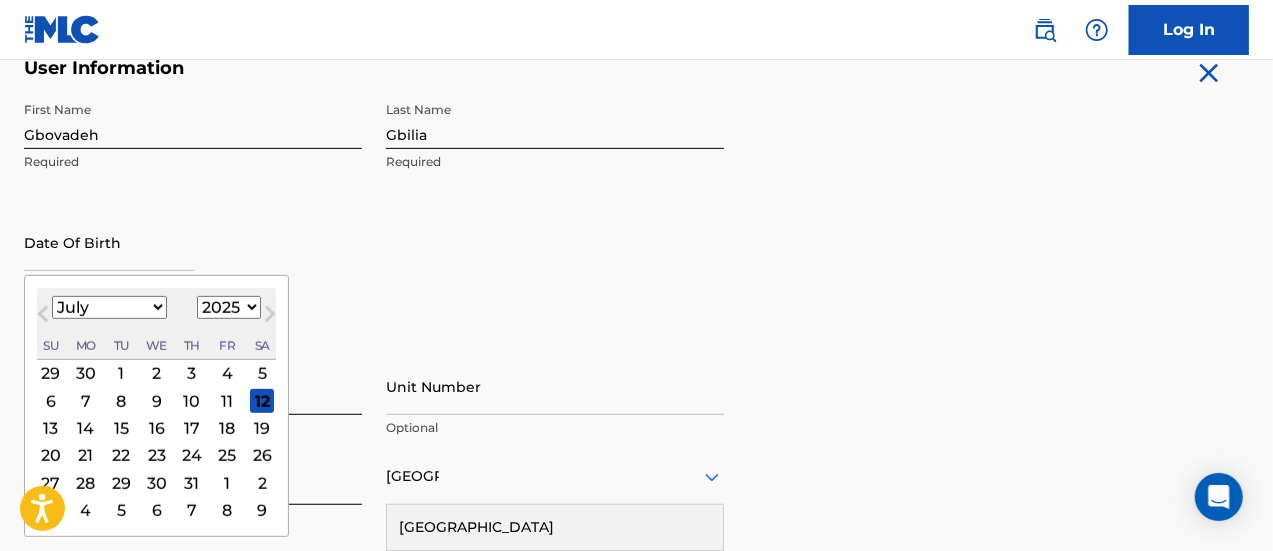 click on "January February March April May June July August September October November December" at bounding box center (109, 307) 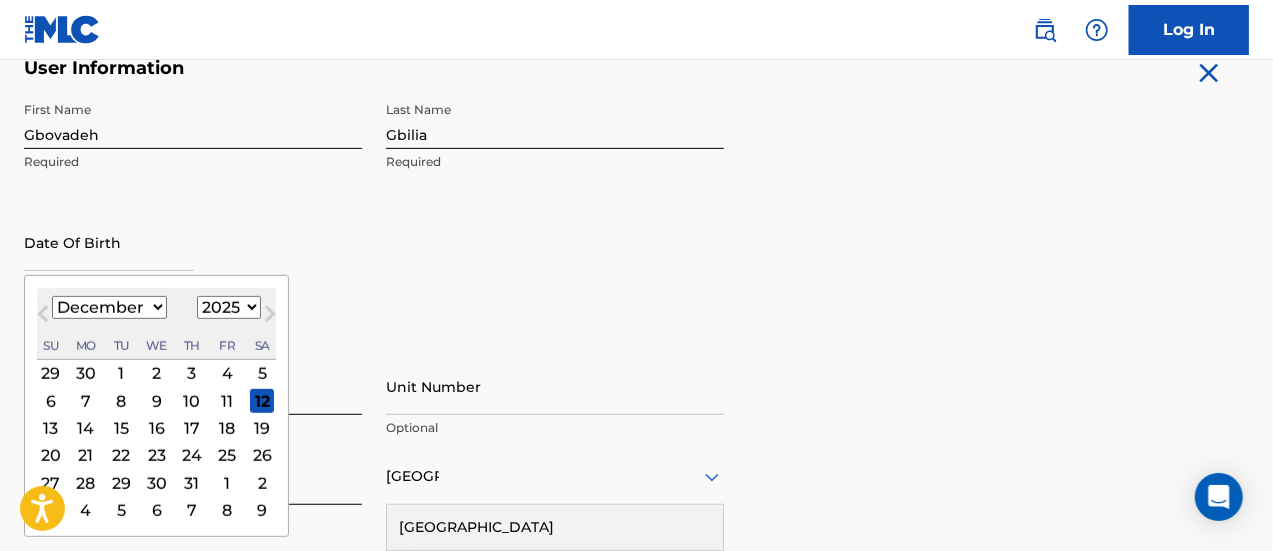 click on "January February March April May June July August September October November December" at bounding box center [109, 307] 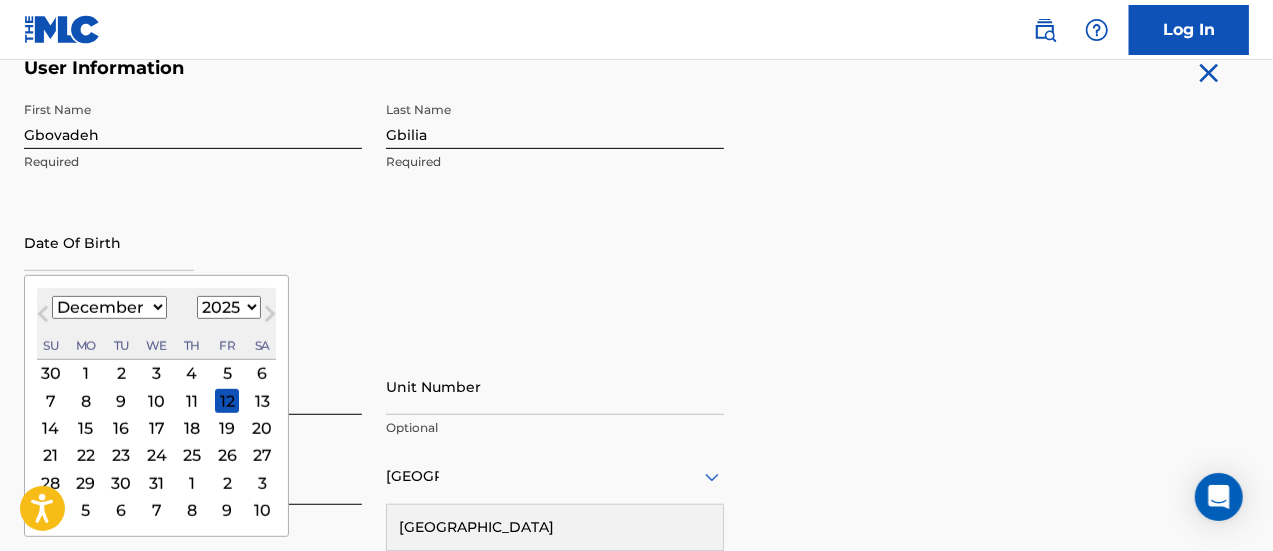click on "1899 1900 1901 1902 1903 1904 1905 1906 1907 1908 1909 1910 1911 1912 1913 1914 1915 1916 1917 1918 1919 1920 1921 1922 1923 1924 1925 1926 1927 1928 1929 1930 1931 1932 1933 1934 1935 1936 1937 1938 1939 1940 1941 1942 1943 1944 1945 1946 1947 1948 1949 1950 1951 1952 1953 1954 1955 1956 1957 1958 1959 1960 1961 1962 1963 1964 1965 1966 1967 1968 1969 1970 1971 1972 1973 1974 1975 1976 1977 1978 1979 1980 1981 1982 1983 1984 1985 1986 1987 1988 1989 1990 1991 1992 1993 1994 1995 1996 1997 1998 1999 2000 2001 2002 2003 2004 2005 2006 2007 2008 2009 2010 2011 2012 2013 2014 2015 2016 2017 2018 2019 2020 2021 2022 2023 2024 2025 2026 2027 2028 2029 2030 2031 2032 2033 2034 2035 2036 2037 2038 2039 2040 2041 2042 2043 2044 2045 2046 2047 2048 2049 2050 2051 2052 2053 2054 2055 2056 2057 2058 2059 2060 2061 2062 2063 2064 2065 2066 2067 2068 2069 2070 2071 2072 2073 2074 2075 2076 2077 2078 2079 2080 2081 2082 2083 2084 2085 2086 2087 2088 2089 2090 2091 2092 2093 2094 2095 2096 2097 2098 2099 2100" at bounding box center [229, 307] 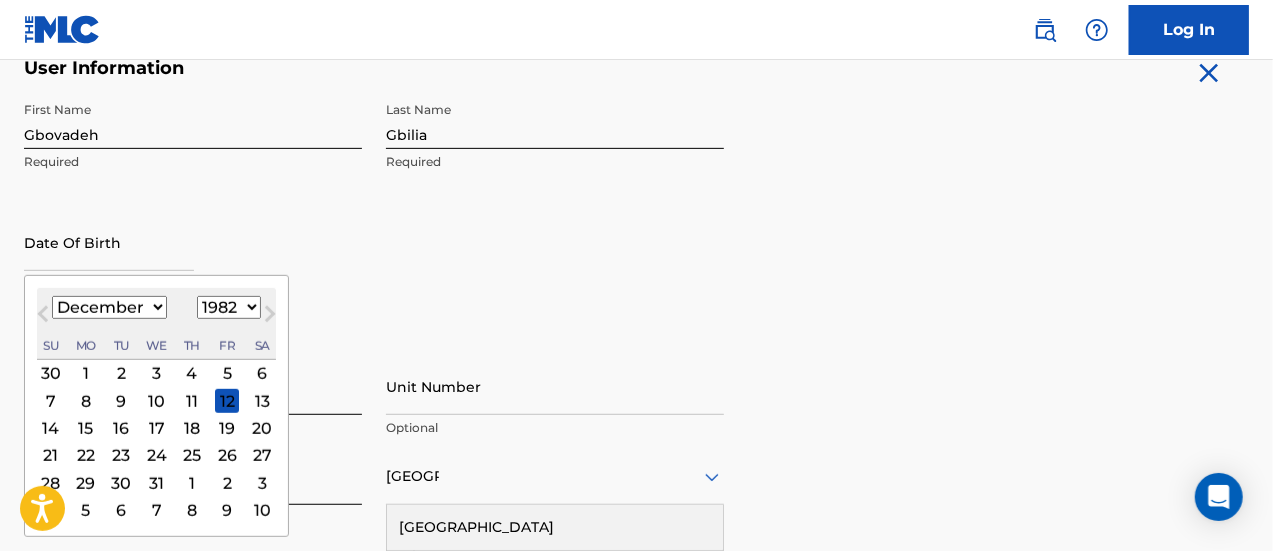click on "1899 1900 1901 1902 1903 1904 1905 1906 1907 1908 1909 1910 1911 1912 1913 1914 1915 1916 1917 1918 1919 1920 1921 1922 1923 1924 1925 1926 1927 1928 1929 1930 1931 1932 1933 1934 1935 1936 1937 1938 1939 1940 1941 1942 1943 1944 1945 1946 1947 1948 1949 1950 1951 1952 1953 1954 1955 1956 1957 1958 1959 1960 1961 1962 1963 1964 1965 1966 1967 1968 1969 1970 1971 1972 1973 1974 1975 1976 1977 1978 1979 1980 1981 1982 1983 1984 1985 1986 1987 1988 1989 1990 1991 1992 1993 1994 1995 1996 1997 1998 1999 2000 2001 2002 2003 2004 2005 2006 2007 2008 2009 2010 2011 2012 2013 2014 2015 2016 2017 2018 2019 2020 2021 2022 2023 2024 2025 2026 2027 2028 2029 2030 2031 2032 2033 2034 2035 2036 2037 2038 2039 2040 2041 2042 2043 2044 2045 2046 2047 2048 2049 2050 2051 2052 2053 2054 2055 2056 2057 2058 2059 2060 2061 2062 2063 2064 2065 2066 2067 2068 2069 2070 2071 2072 2073 2074 2075 2076 2077 2078 2079 2080 2081 2082 2083 2084 2085 2086 2087 2088 2089 2090 2091 2092 2093 2094 2095 2096 2097 2098 2099 2100" at bounding box center [229, 307] 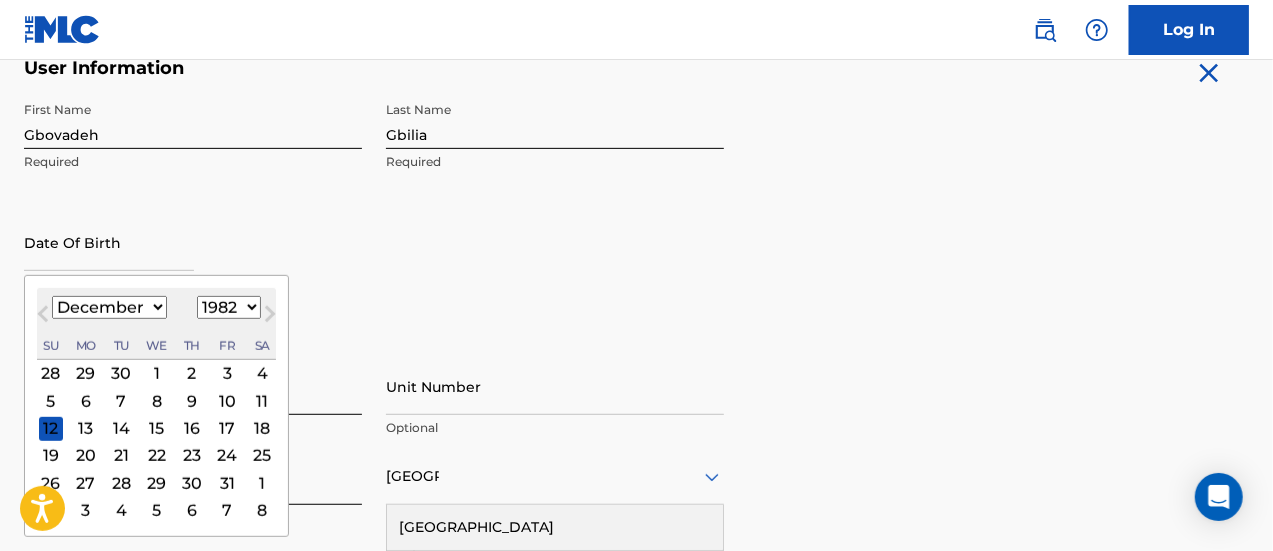 click on "5" at bounding box center (51, 401) 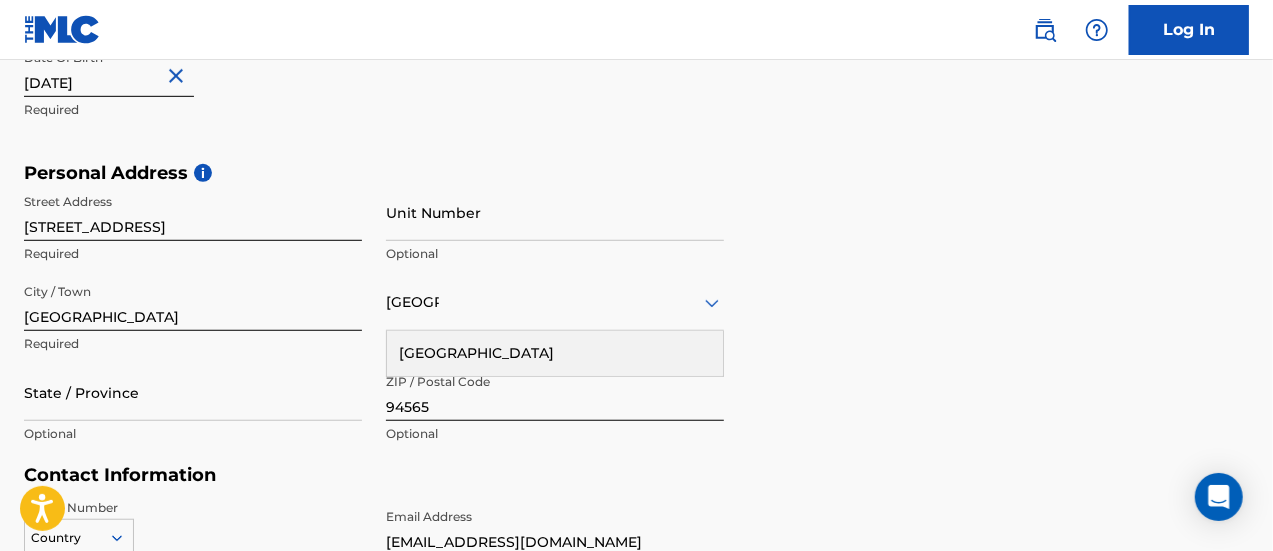 scroll, scrollTop: 588, scrollLeft: 0, axis: vertical 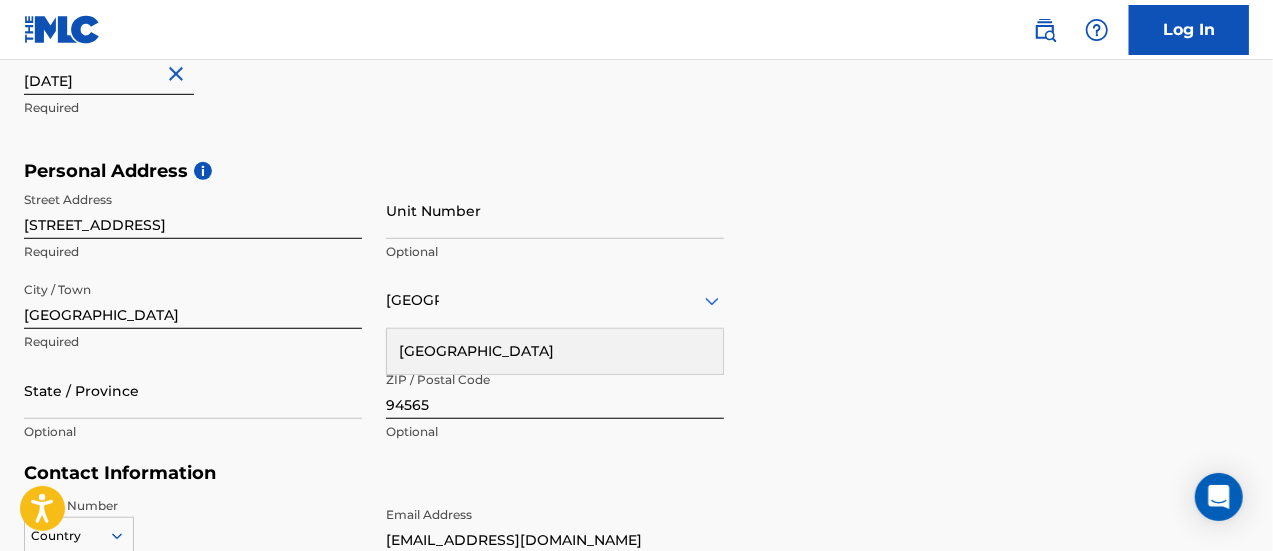 type 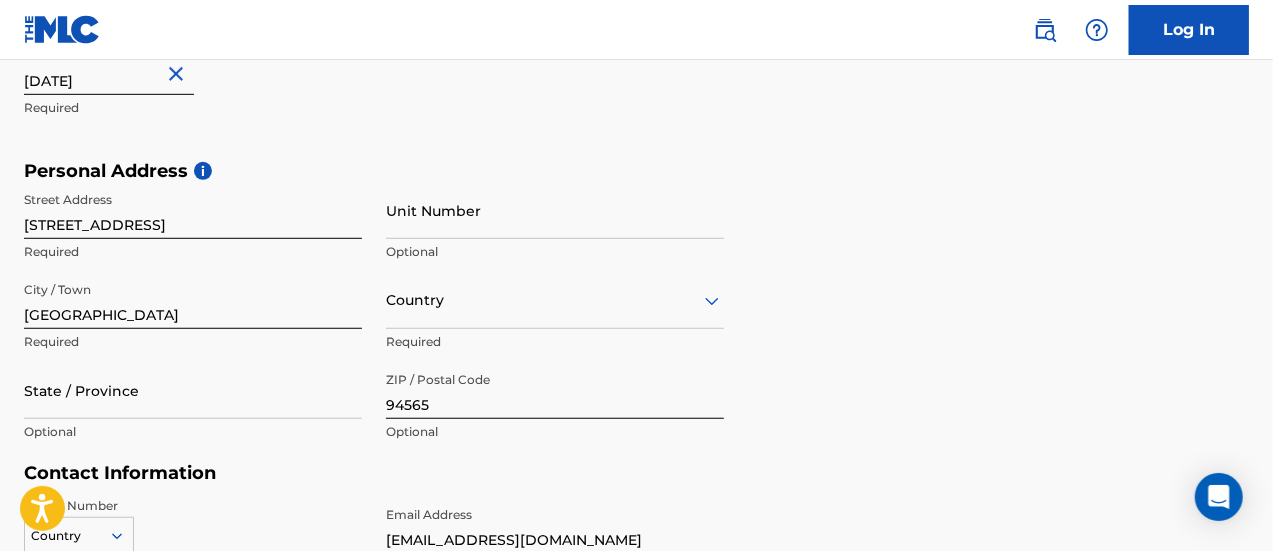 scroll, scrollTop: 666, scrollLeft: 0, axis: vertical 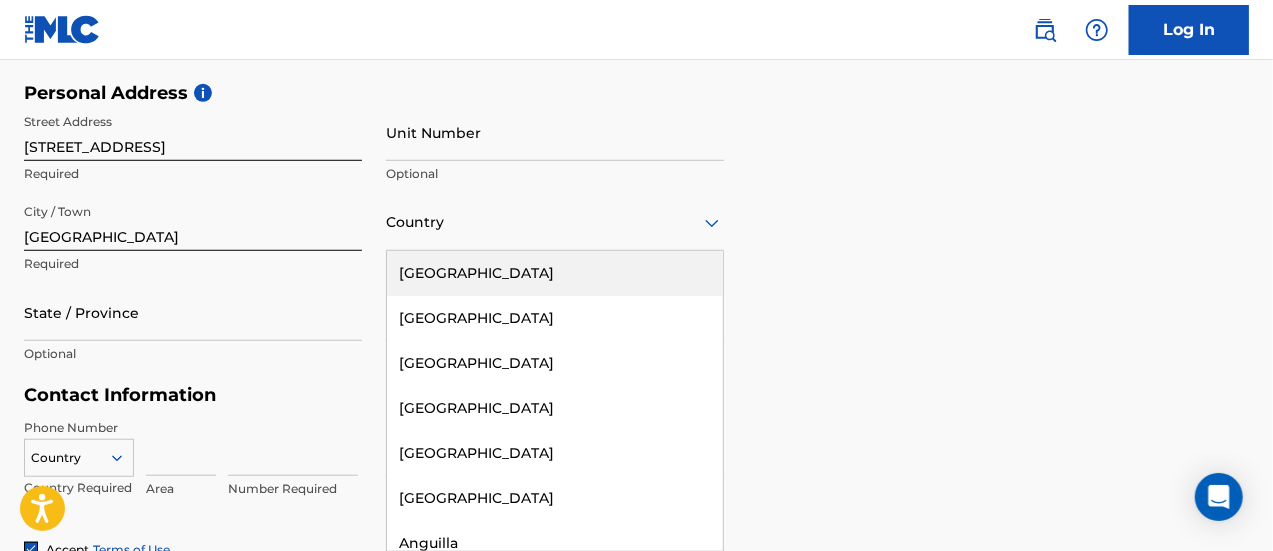 click on "United States" at bounding box center (555, 273) 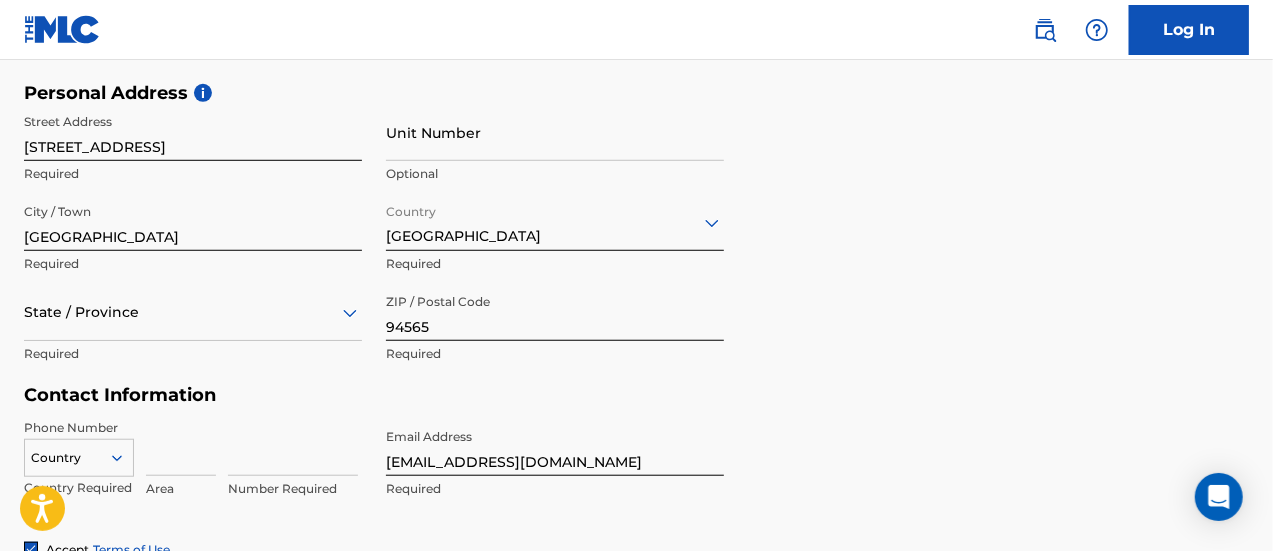 scroll, scrollTop: 756, scrollLeft: 0, axis: vertical 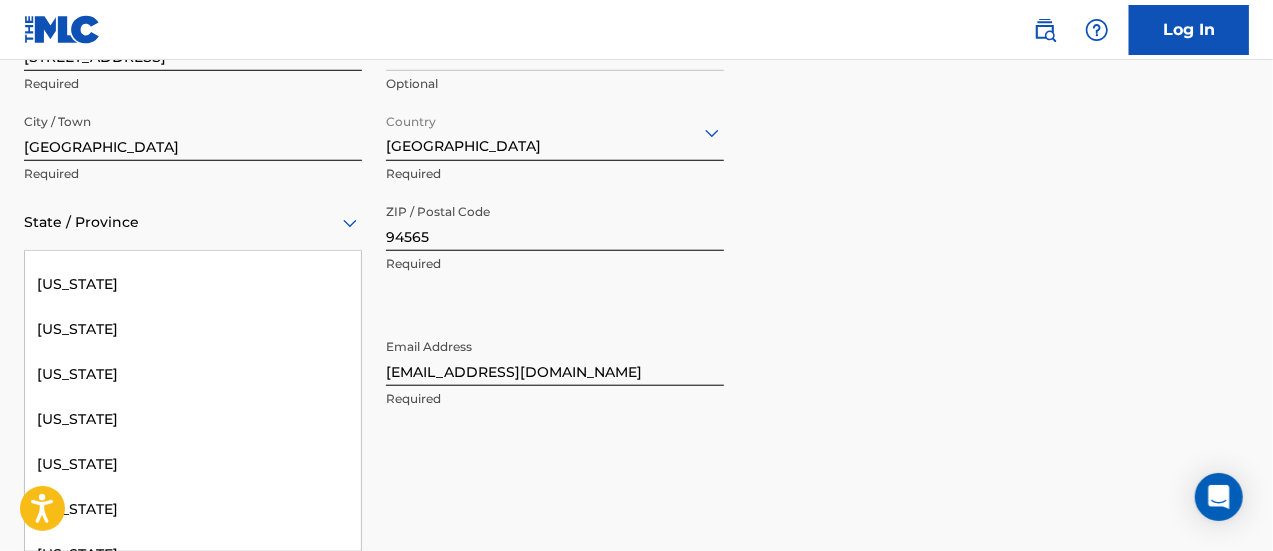 click on "California" at bounding box center (193, 284) 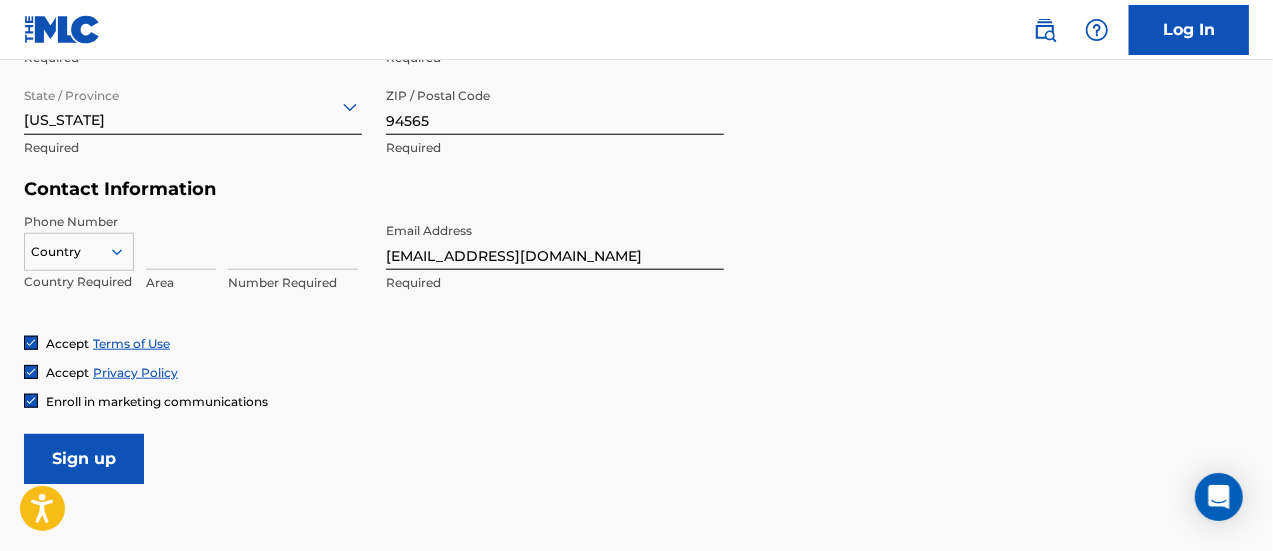 scroll, scrollTop: 879, scrollLeft: 0, axis: vertical 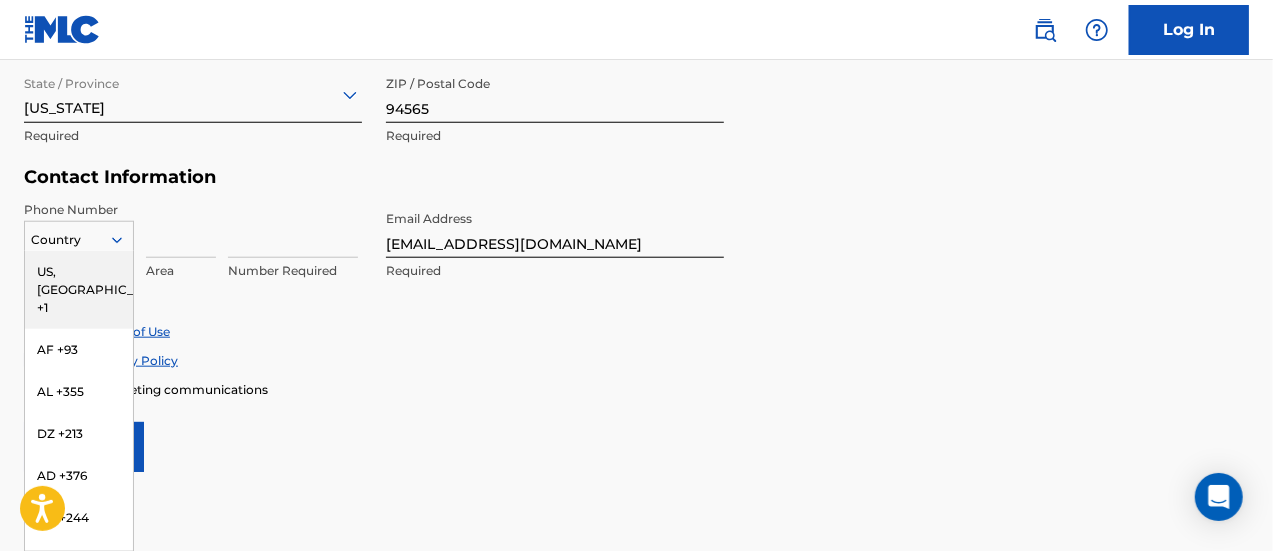 click on "US, [GEOGRAPHIC_DATA] +1" at bounding box center (79, 290) 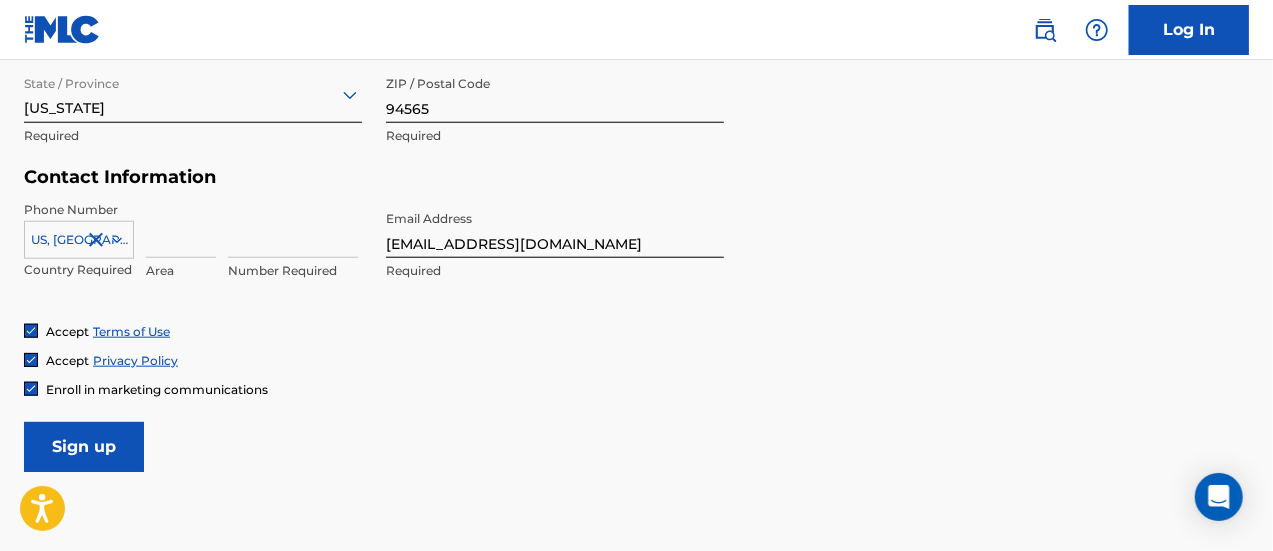 click at bounding box center [181, 229] 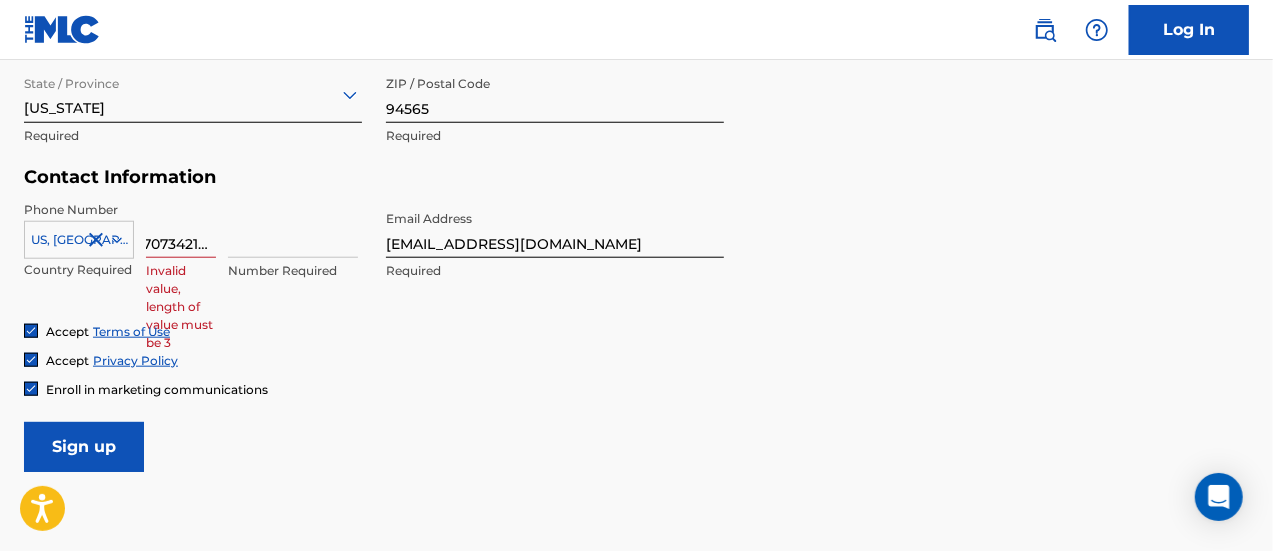 scroll, scrollTop: 0, scrollLeft: 0, axis: both 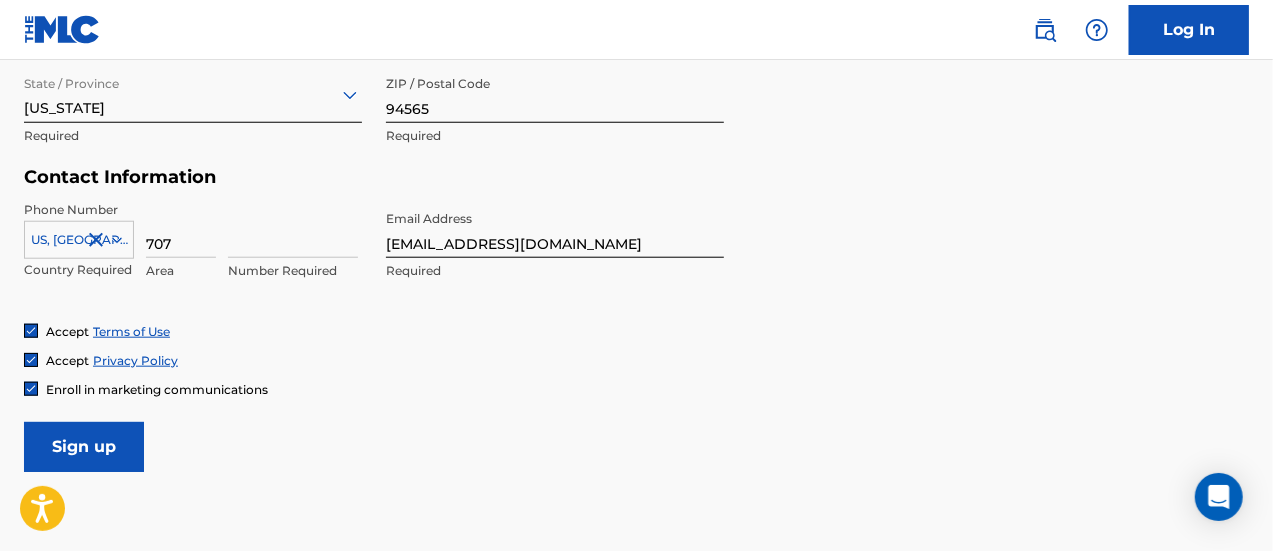 type on "707" 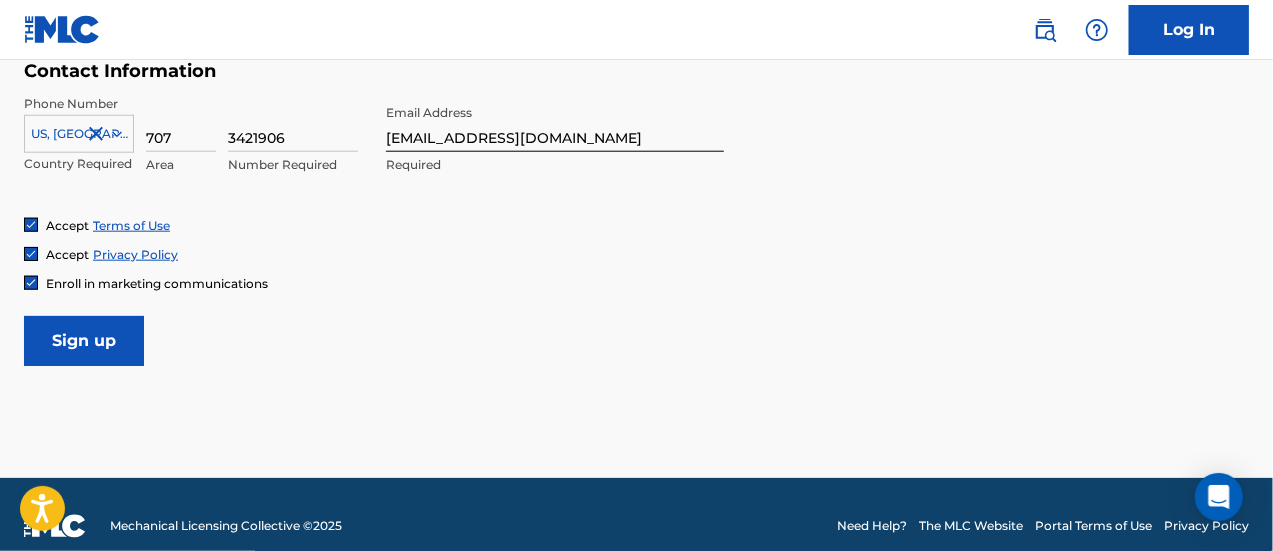 scroll, scrollTop: 990, scrollLeft: 0, axis: vertical 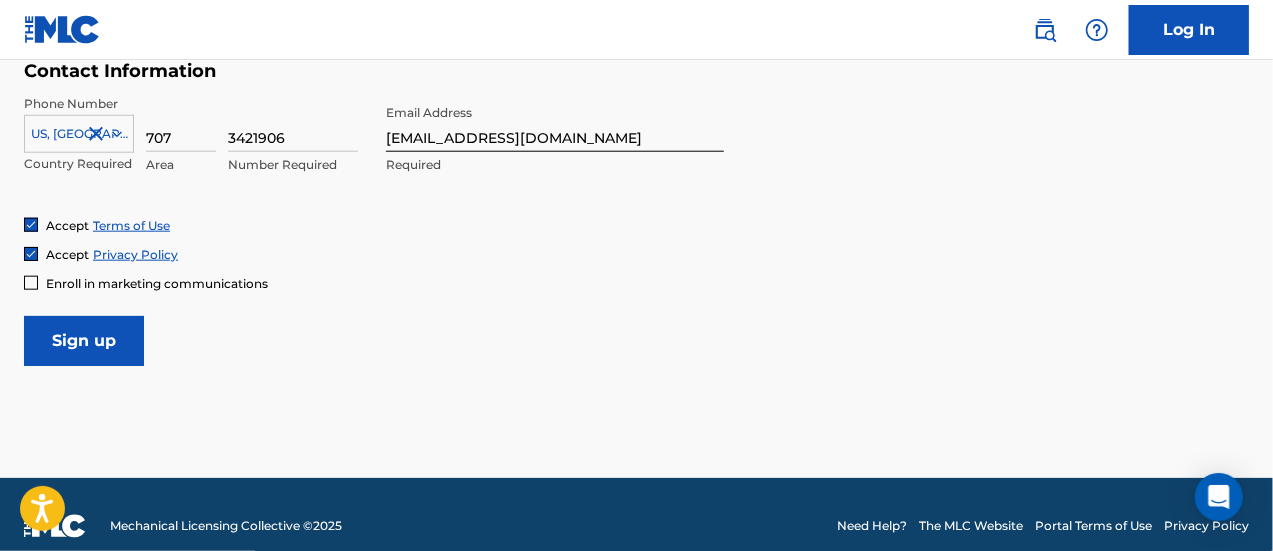 click on "Sign up" at bounding box center [84, 341] 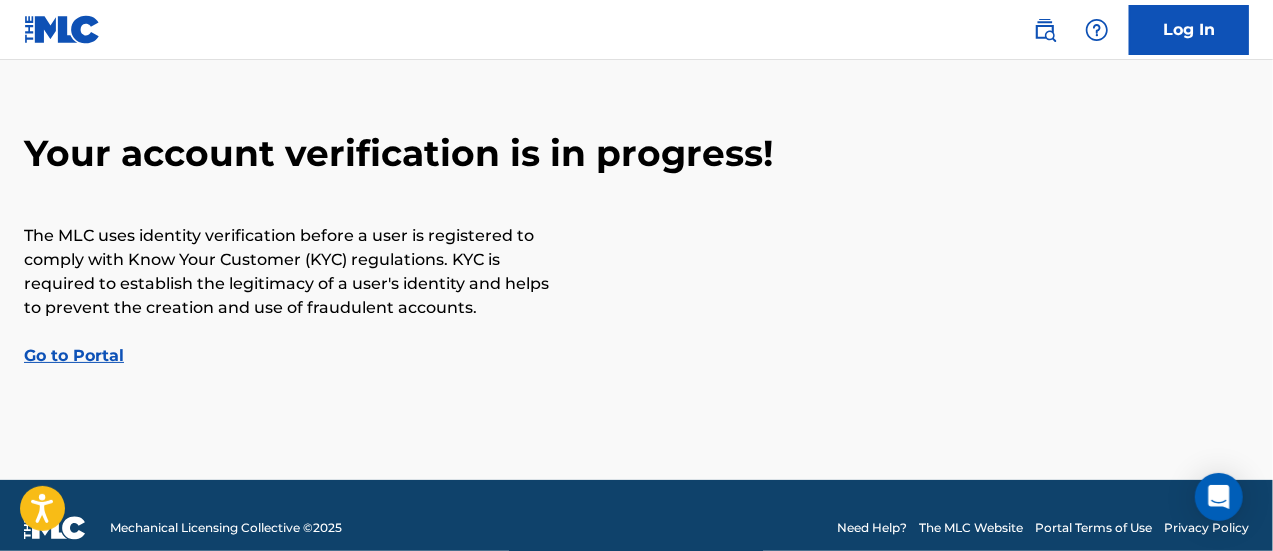 scroll, scrollTop: 100, scrollLeft: 0, axis: vertical 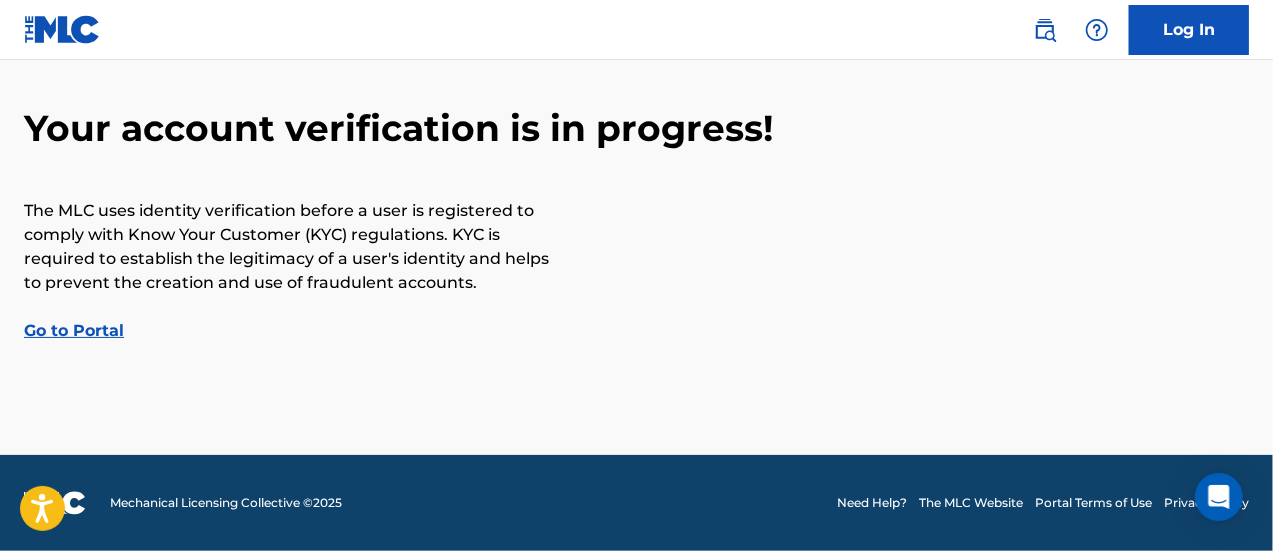 click on "Your account verification is in progress! The MLC uses identity verification before a user is registered to comply with Know Your Customer (KYC) regulations. KYC is required to establish the legitimacy of a user's identity and helps to prevent the creation and use of fraudulent accounts. Go to Portal" at bounding box center (636, 224) 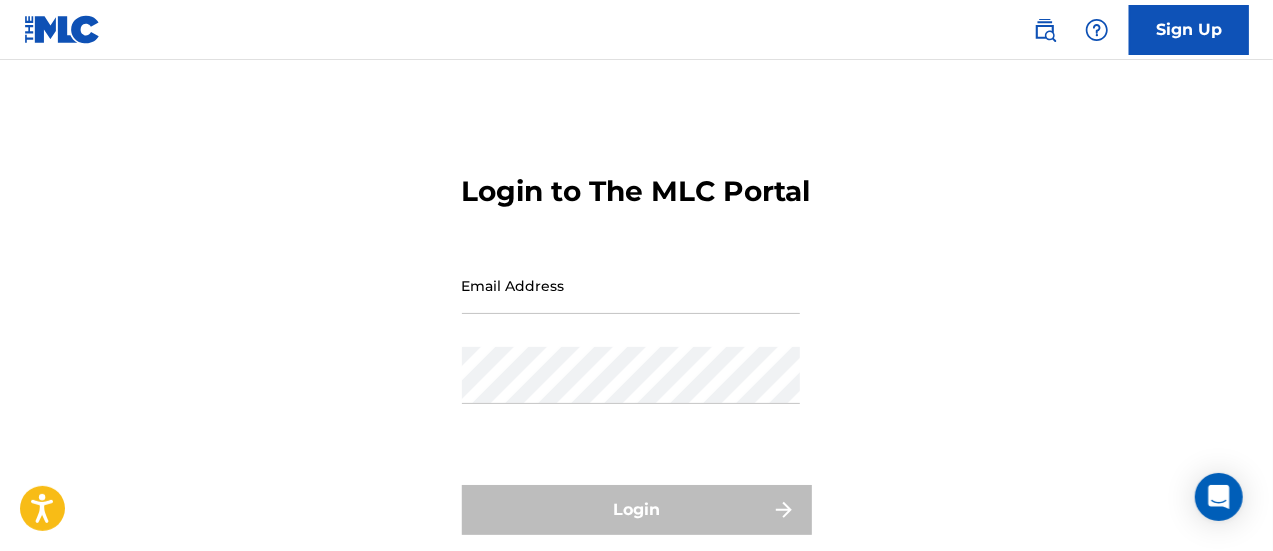 click on "Email Address" at bounding box center [631, 285] 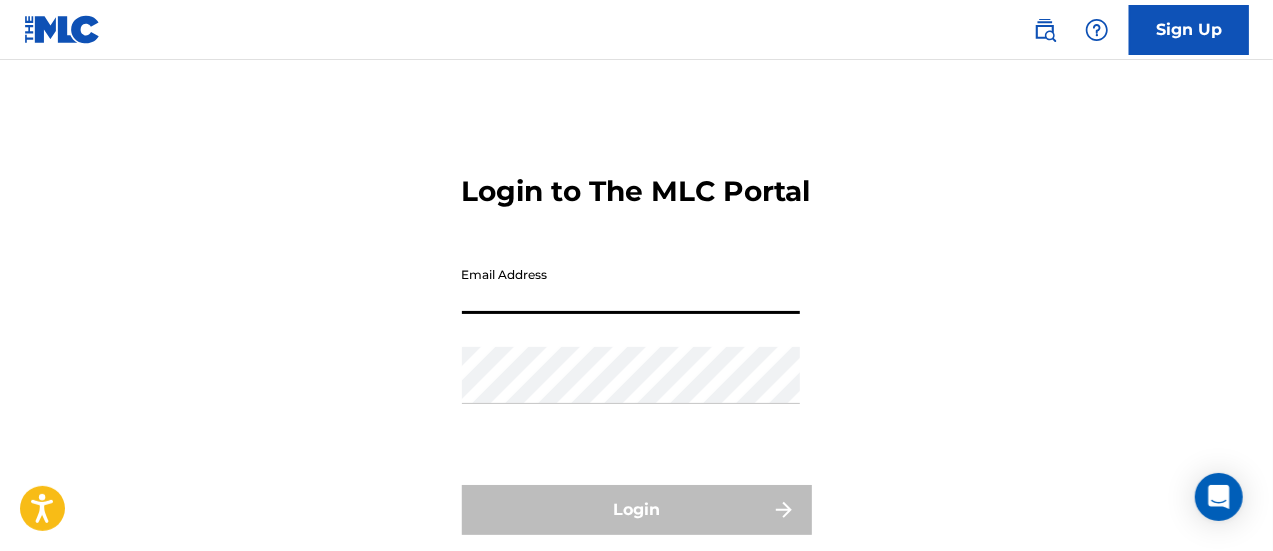 type on "[EMAIL_ADDRESS][DOMAIN_NAME]" 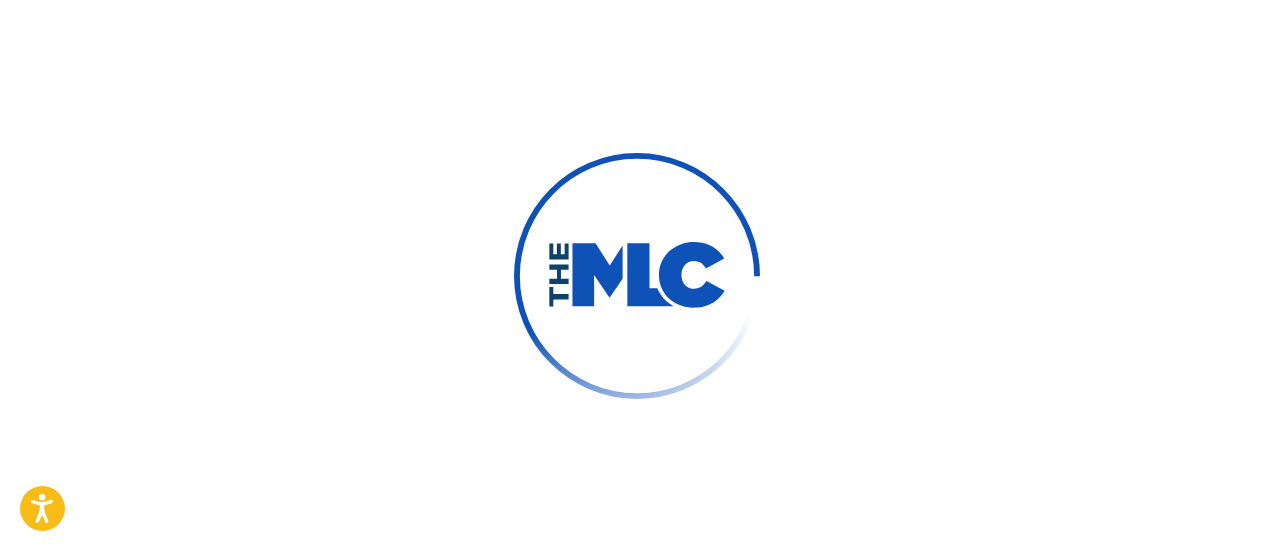scroll, scrollTop: 0, scrollLeft: 0, axis: both 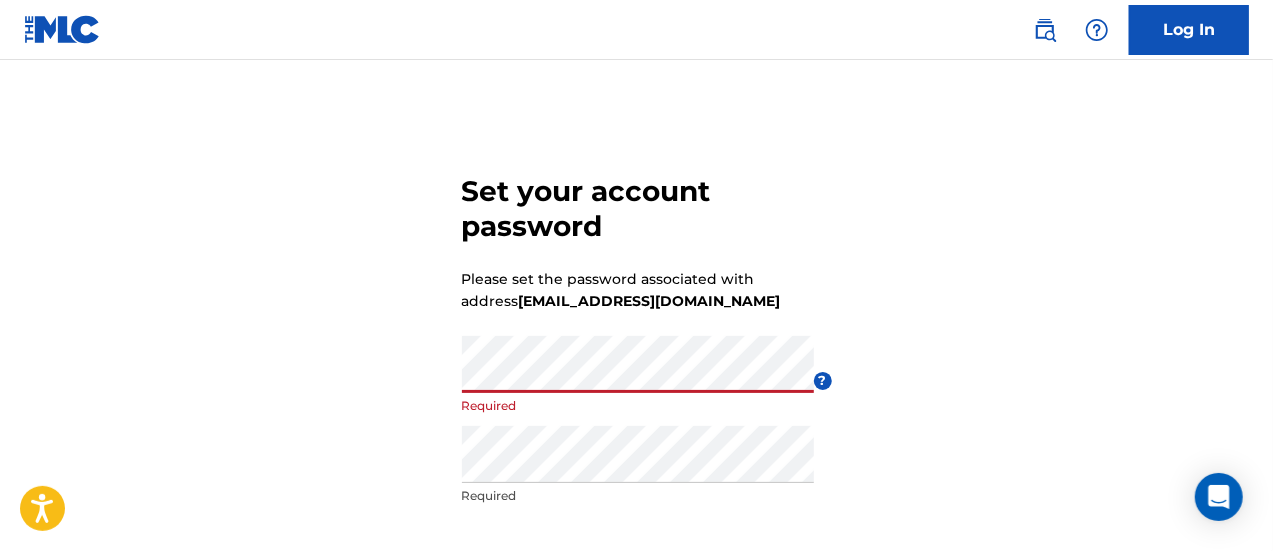 click on "?" at bounding box center (823, 381) 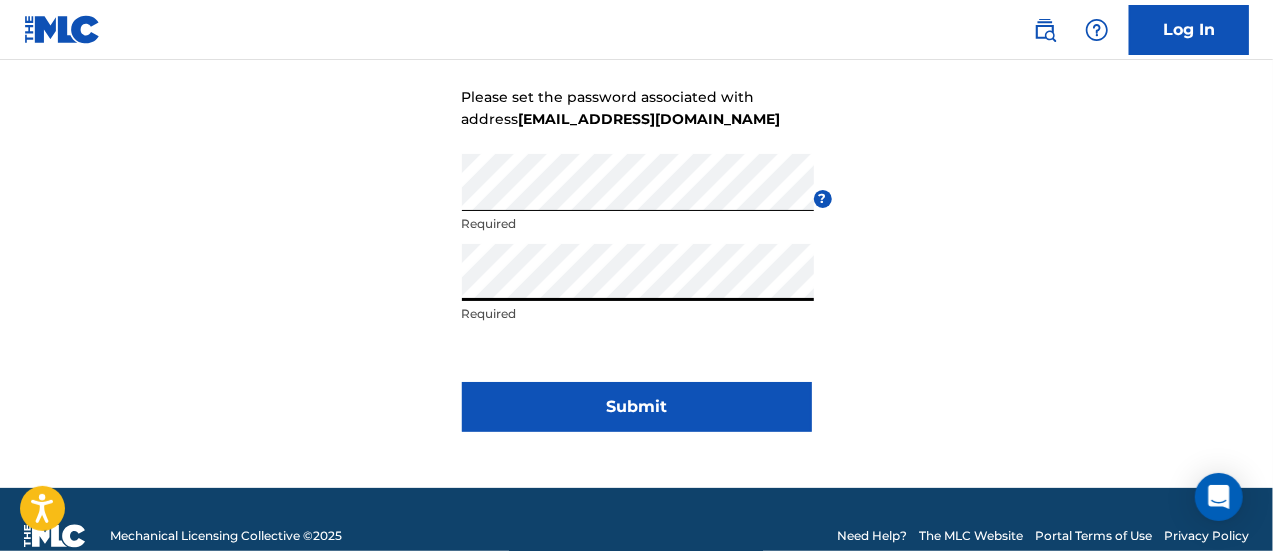 scroll, scrollTop: 214, scrollLeft: 0, axis: vertical 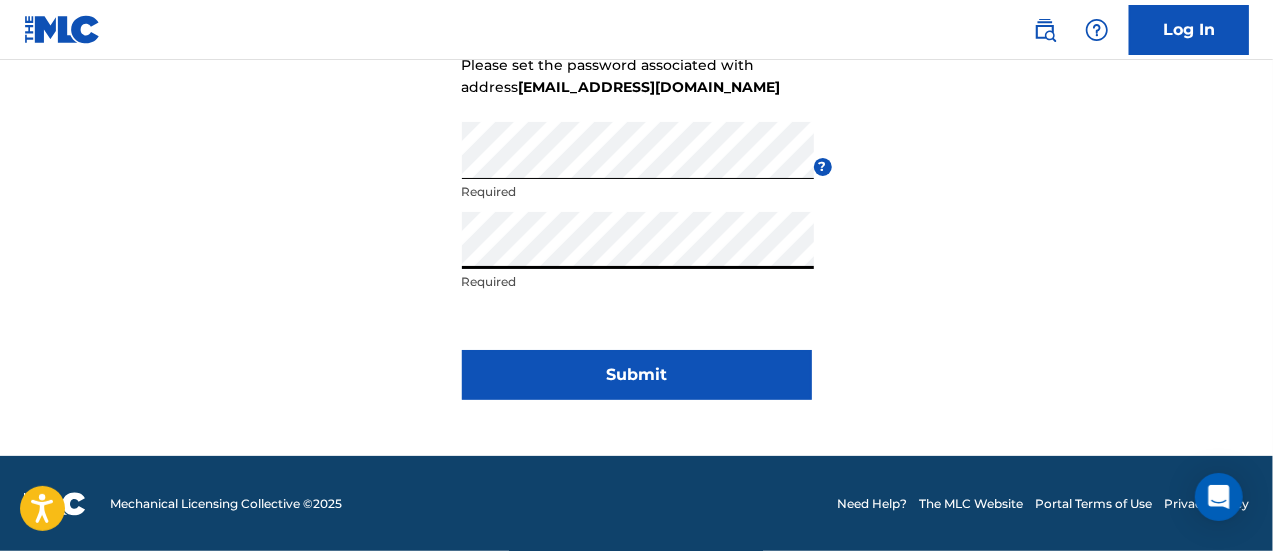 click on "Submit" at bounding box center [637, 375] 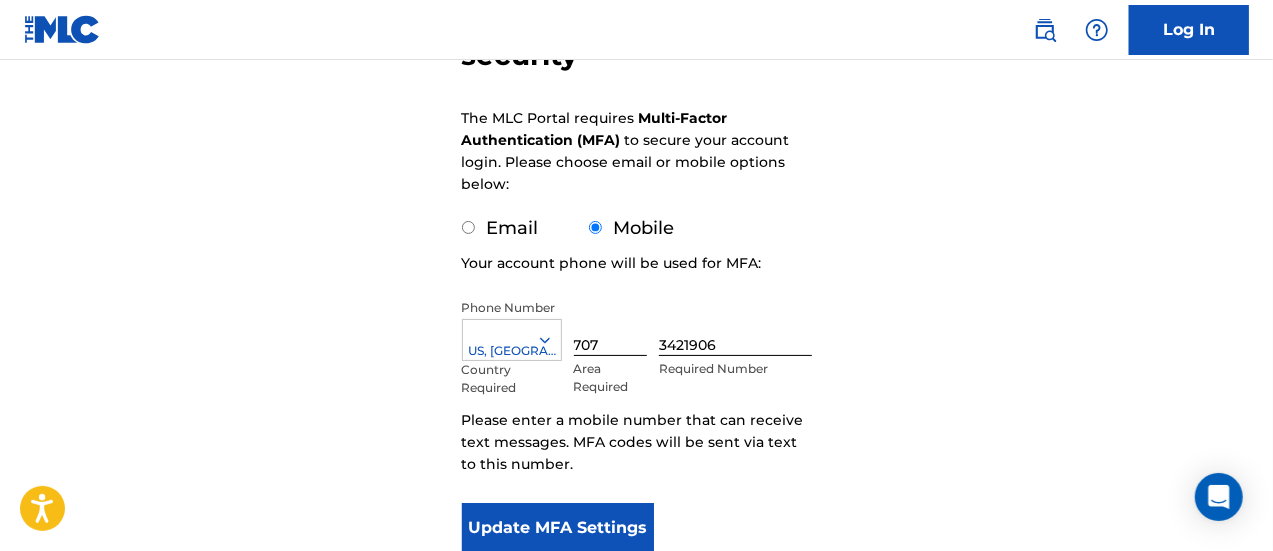 scroll, scrollTop: 256, scrollLeft: 0, axis: vertical 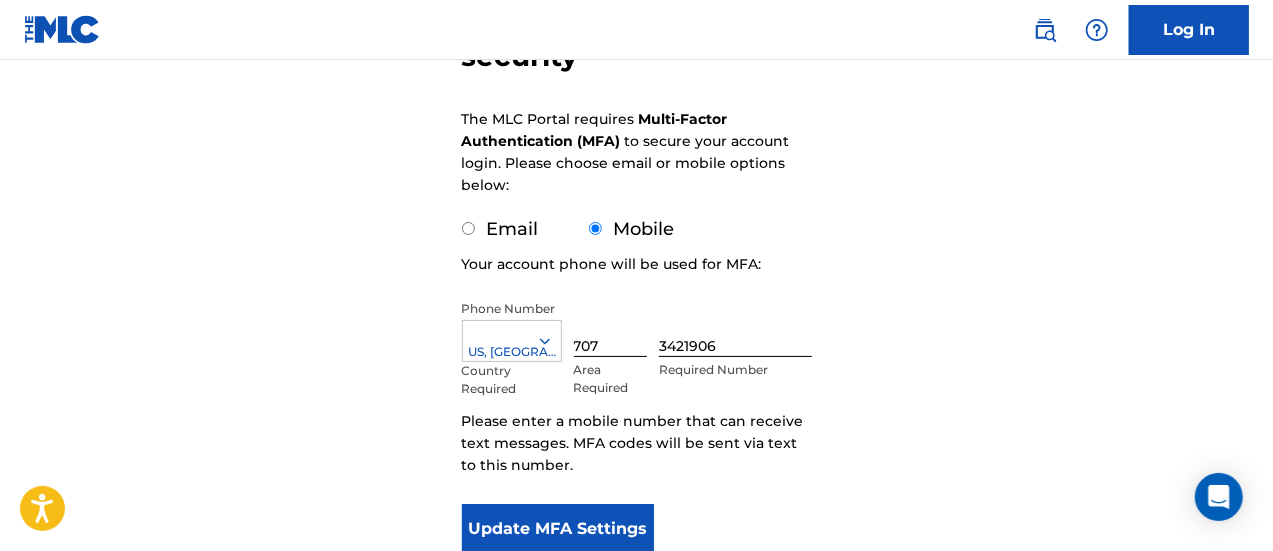 click on "Update MFA Settings" at bounding box center [558, 529] 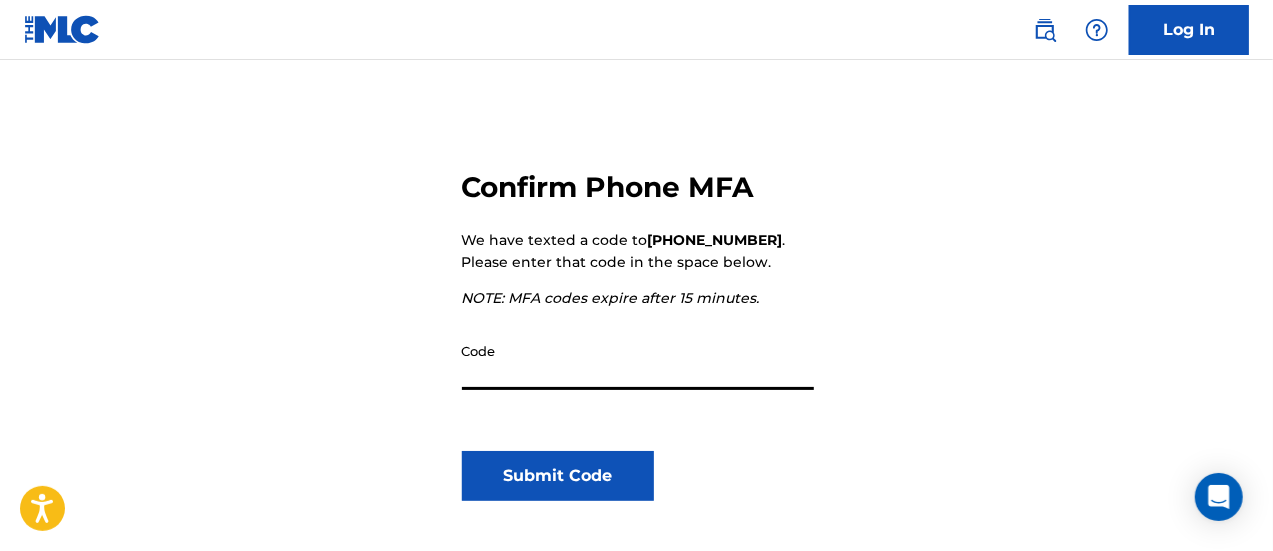scroll, scrollTop: 187, scrollLeft: 0, axis: vertical 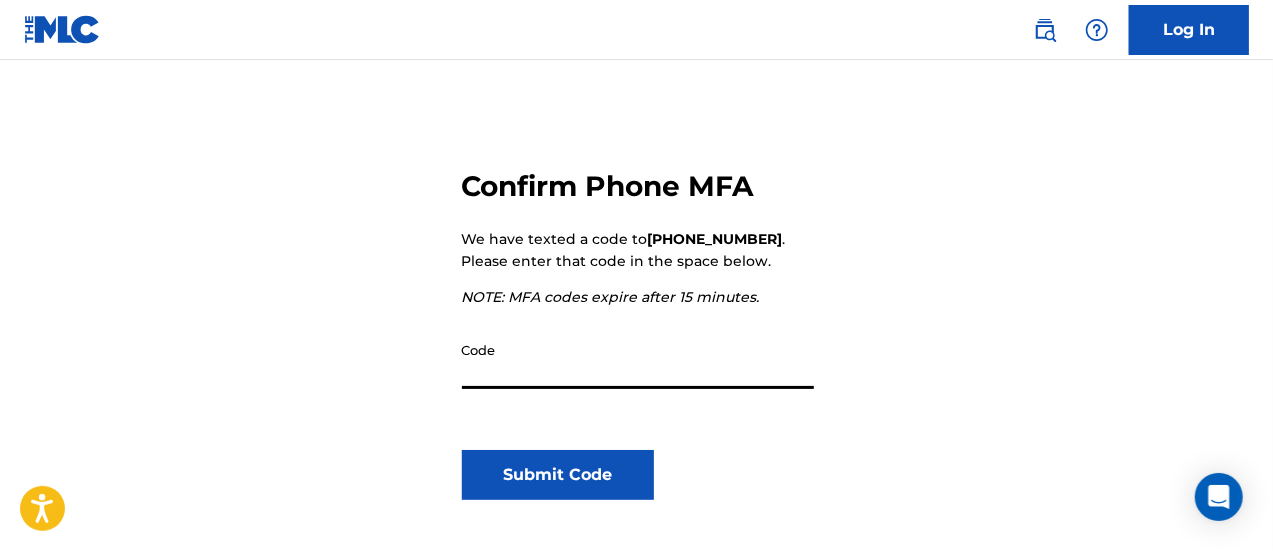 click on "Code" at bounding box center [638, 377] 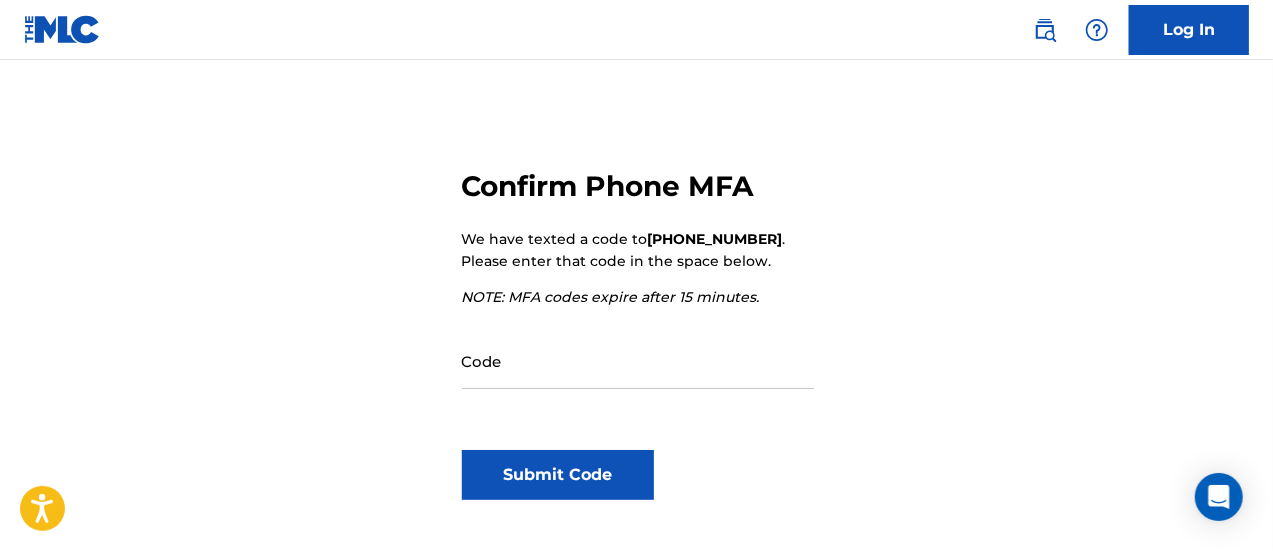 click on "Code" at bounding box center (638, 360) 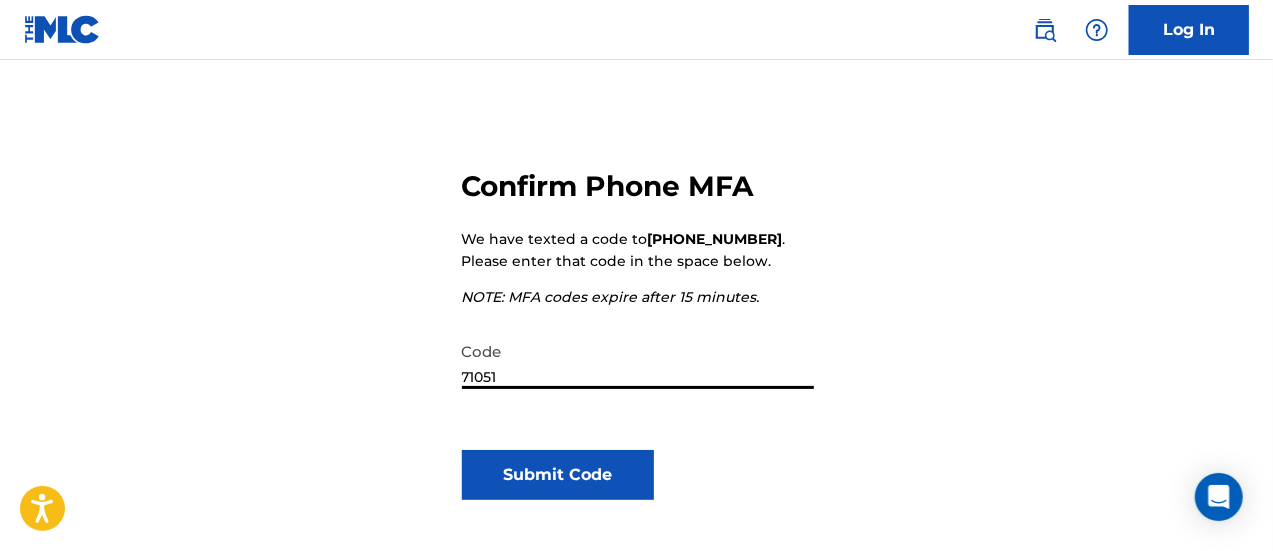 type on "710513" 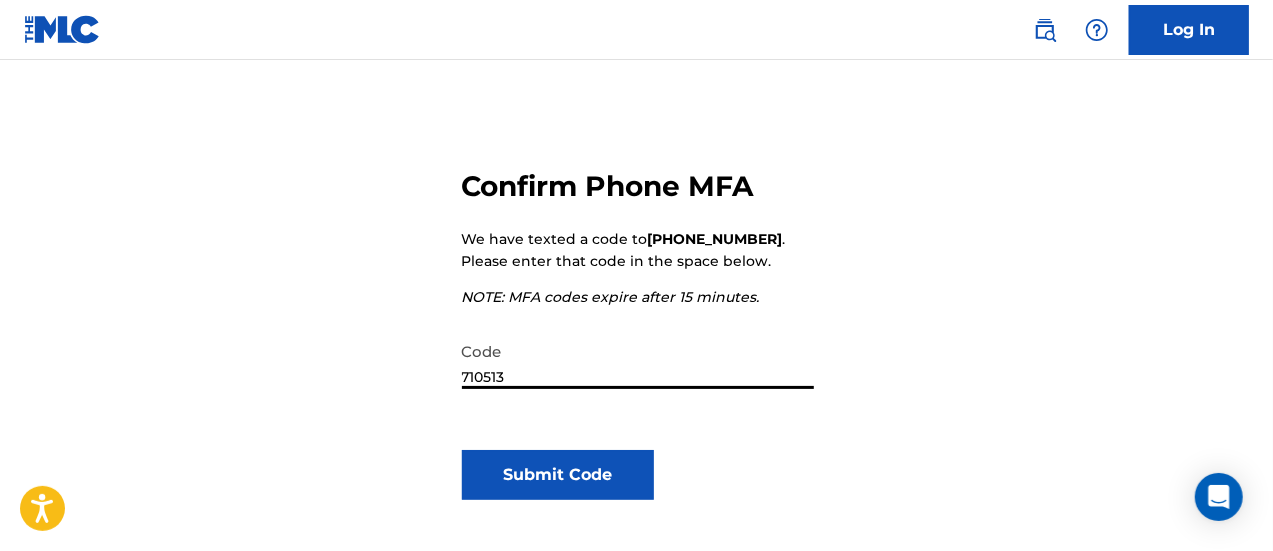 click on "Submit Code" at bounding box center [558, 475] 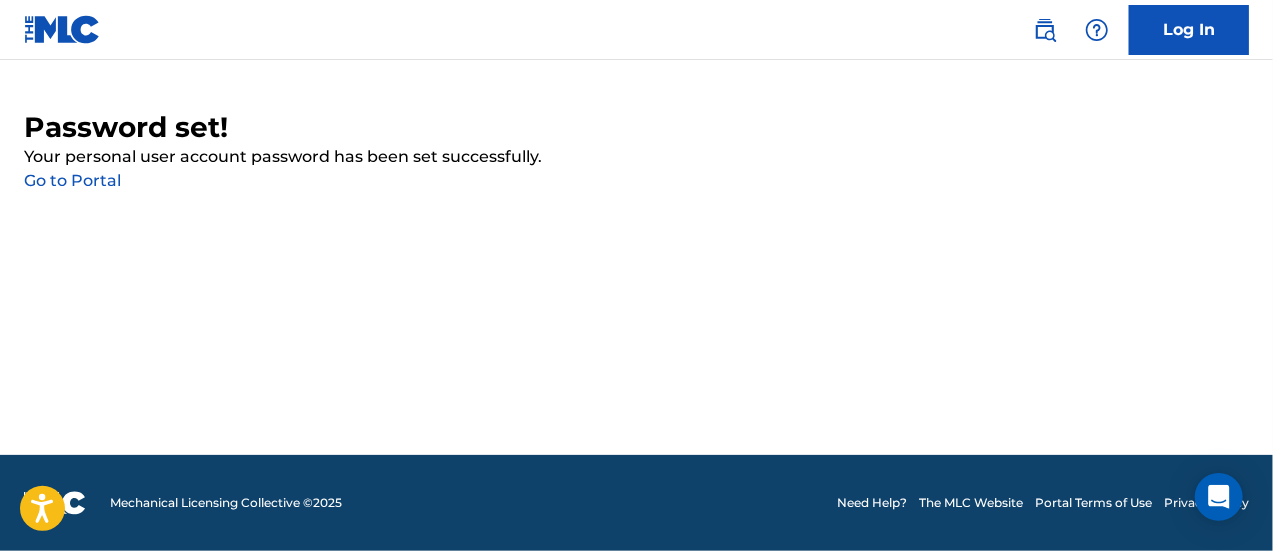 click on "Go to Portal" at bounding box center (72, 180) 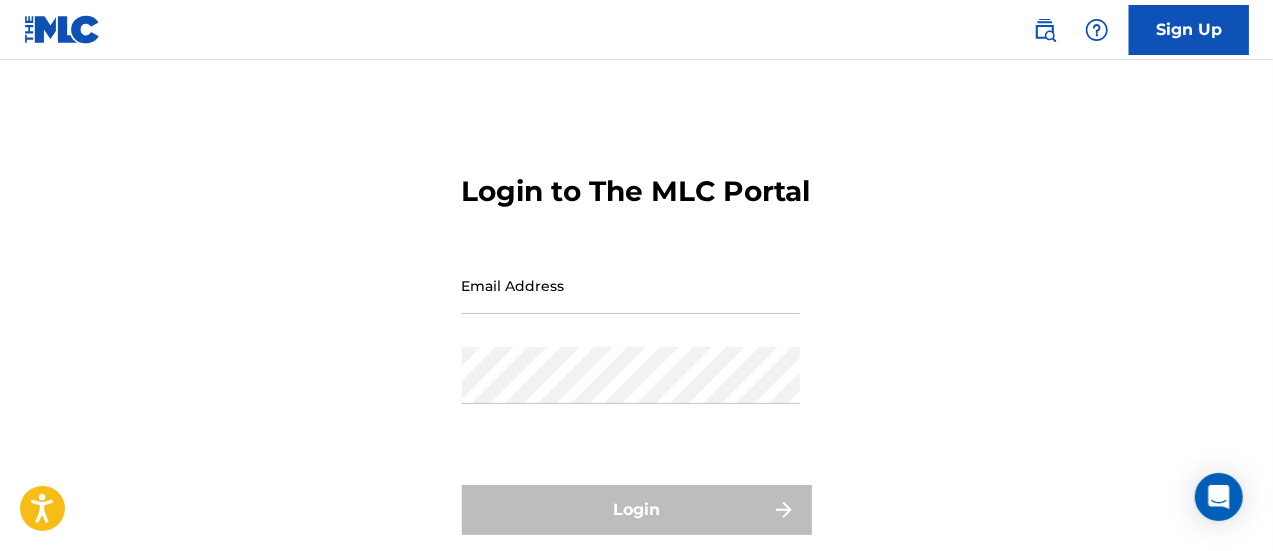 click on "Email Address" at bounding box center [631, 285] 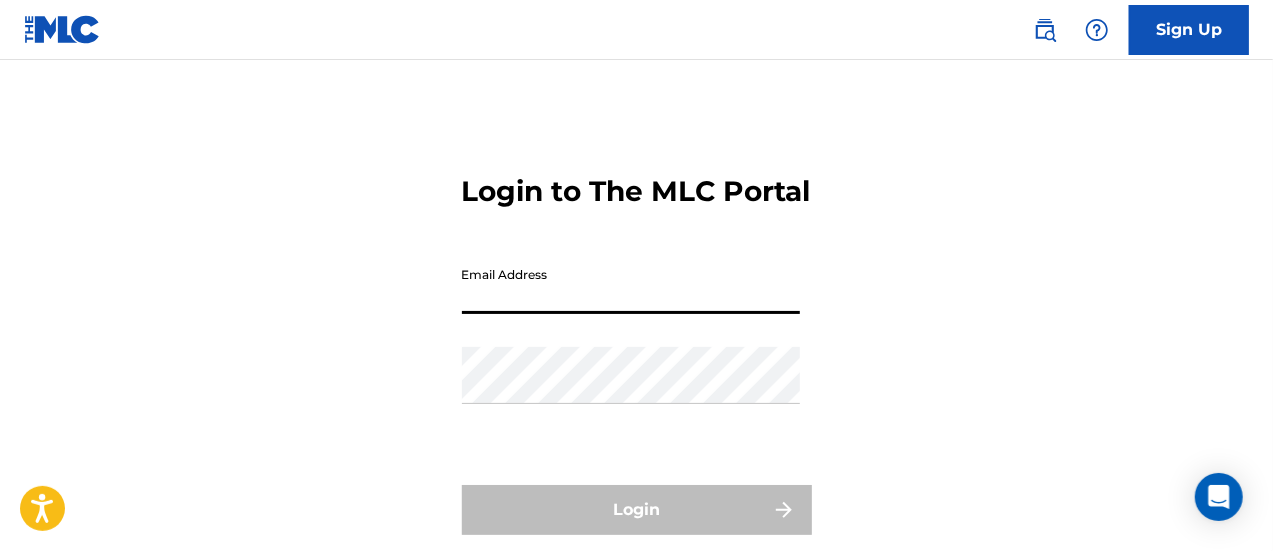 type on "[EMAIL_ADDRESS][DOMAIN_NAME]" 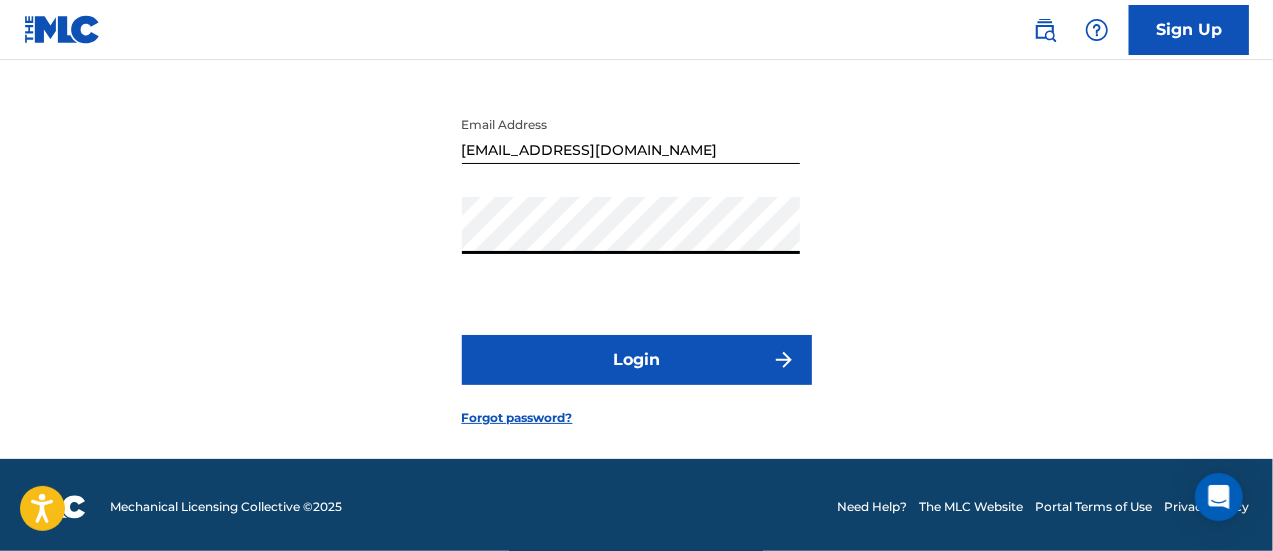 scroll, scrollTop: 188, scrollLeft: 0, axis: vertical 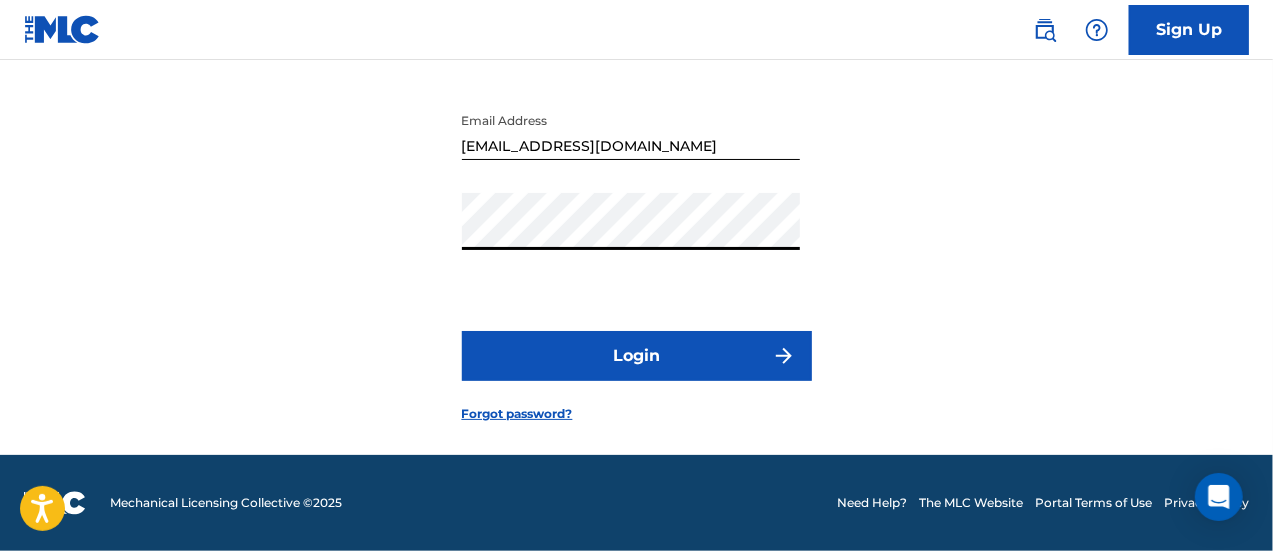 click on "Login" at bounding box center [637, 356] 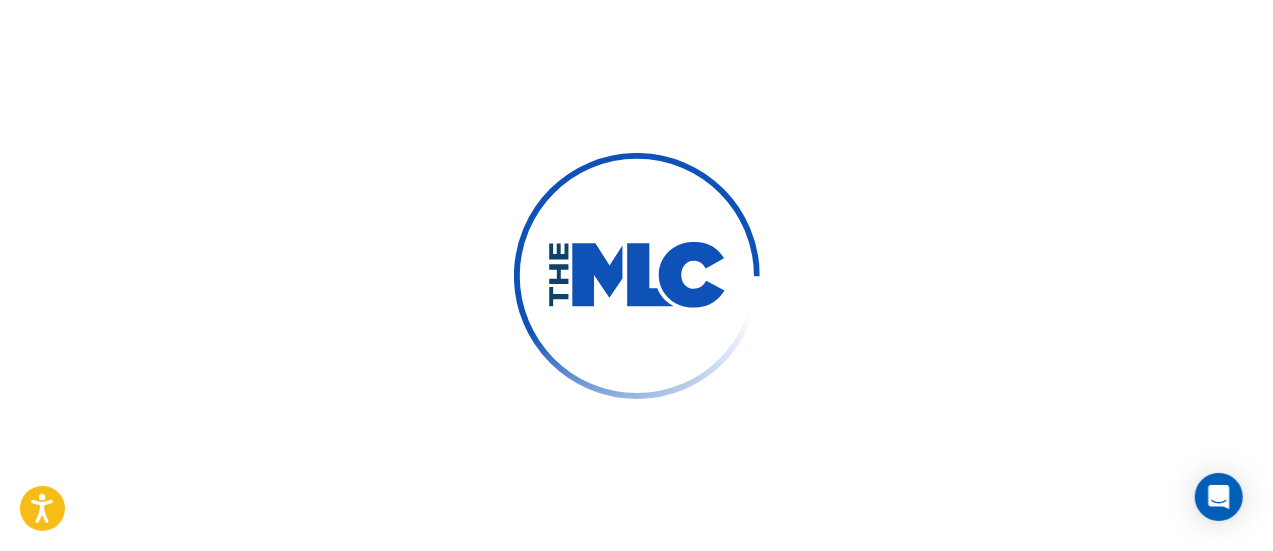 scroll, scrollTop: 194, scrollLeft: 0, axis: vertical 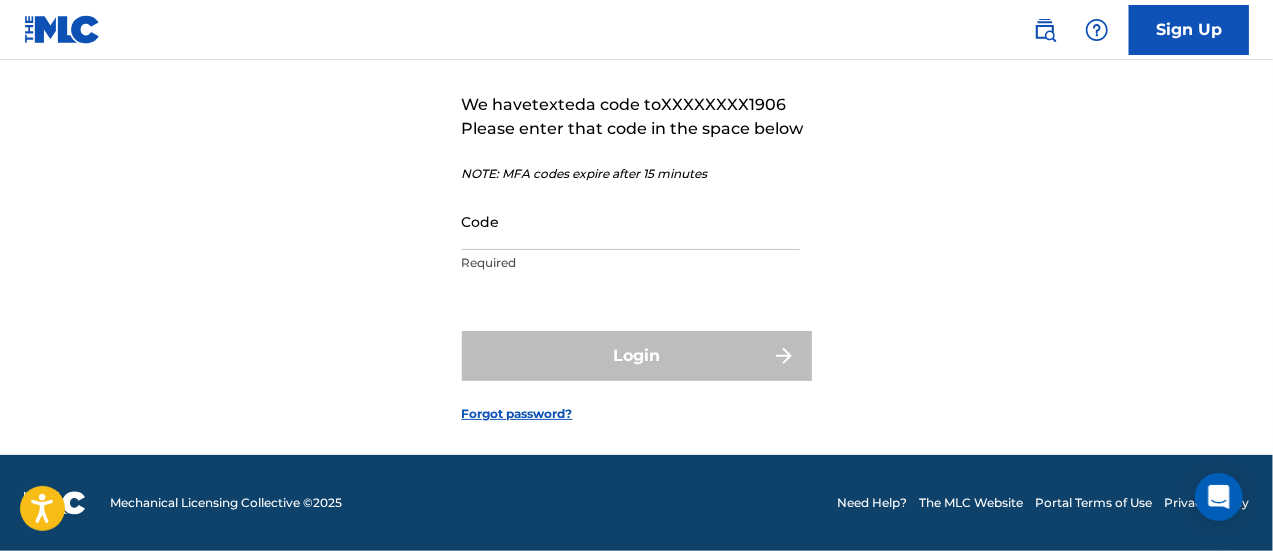click on "Code" at bounding box center (631, 221) 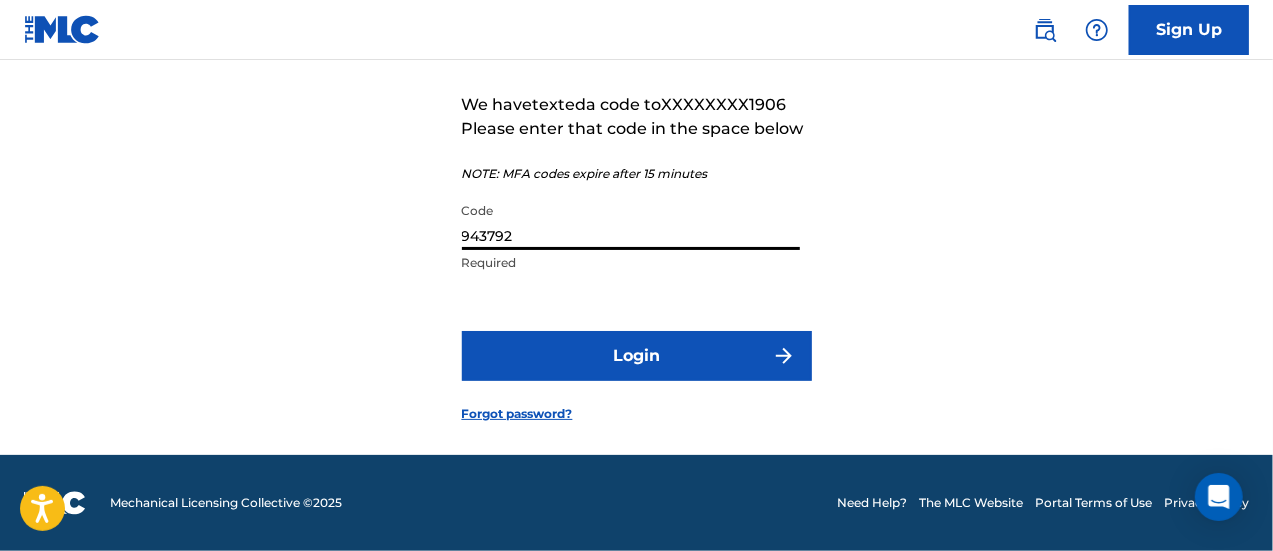 type on "943792" 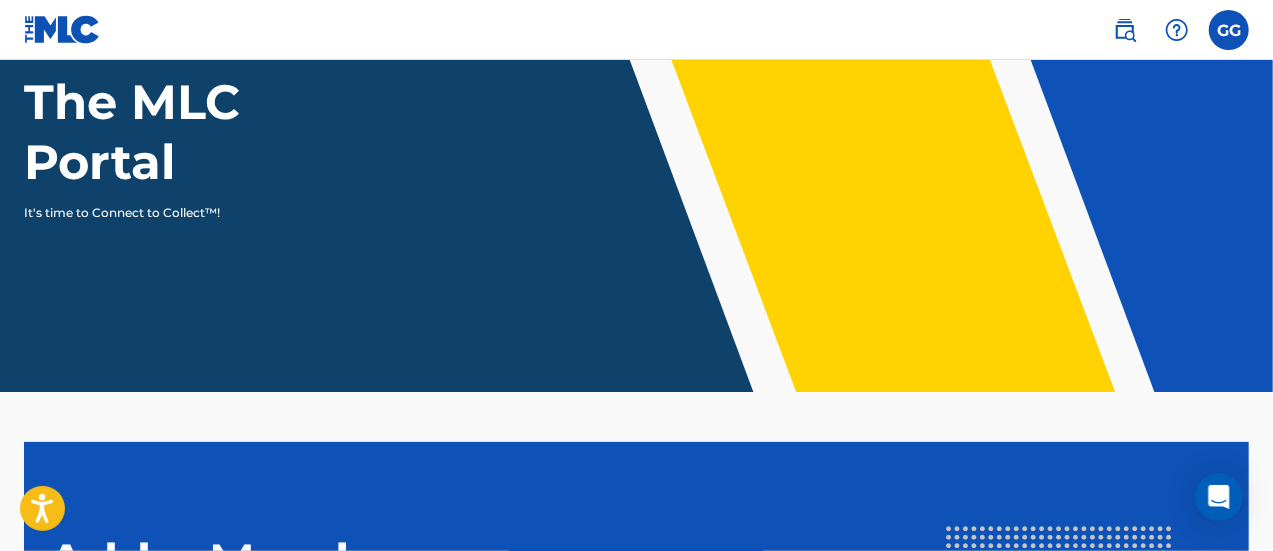 scroll, scrollTop: 0, scrollLeft: 0, axis: both 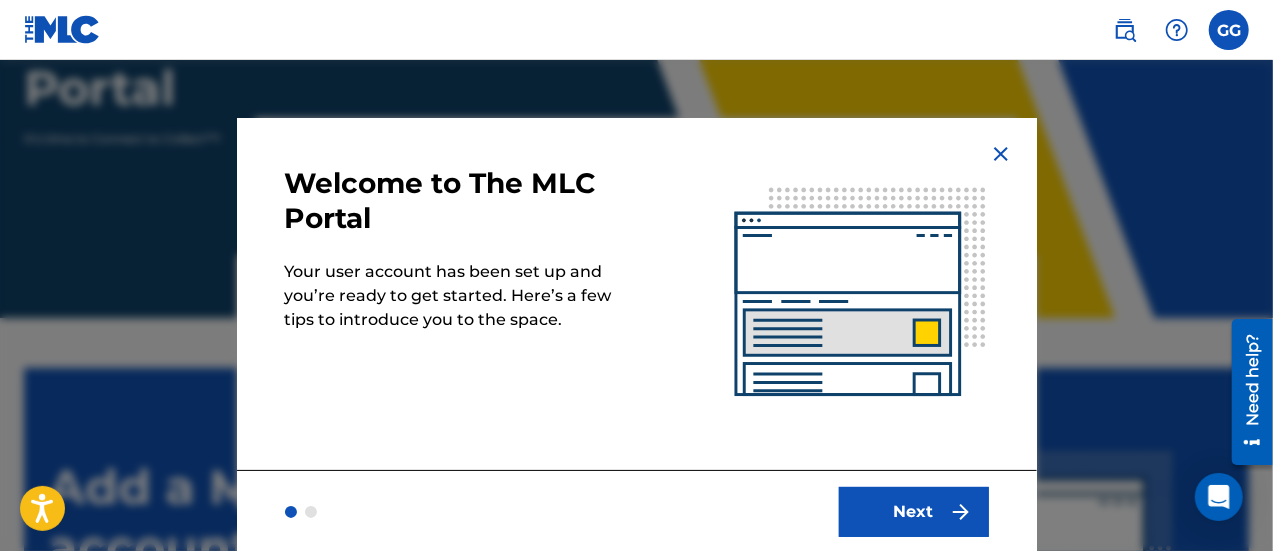 click on "Next" at bounding box center [914, 512] 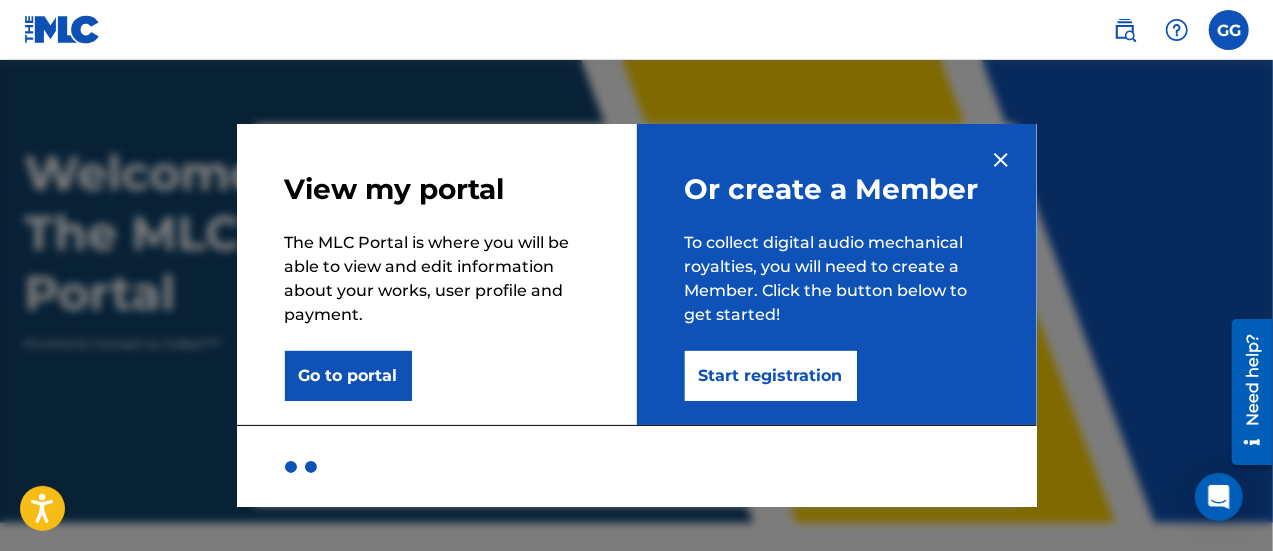 scroll, scrollTop: 0, scrollLeft: 0, axis: both 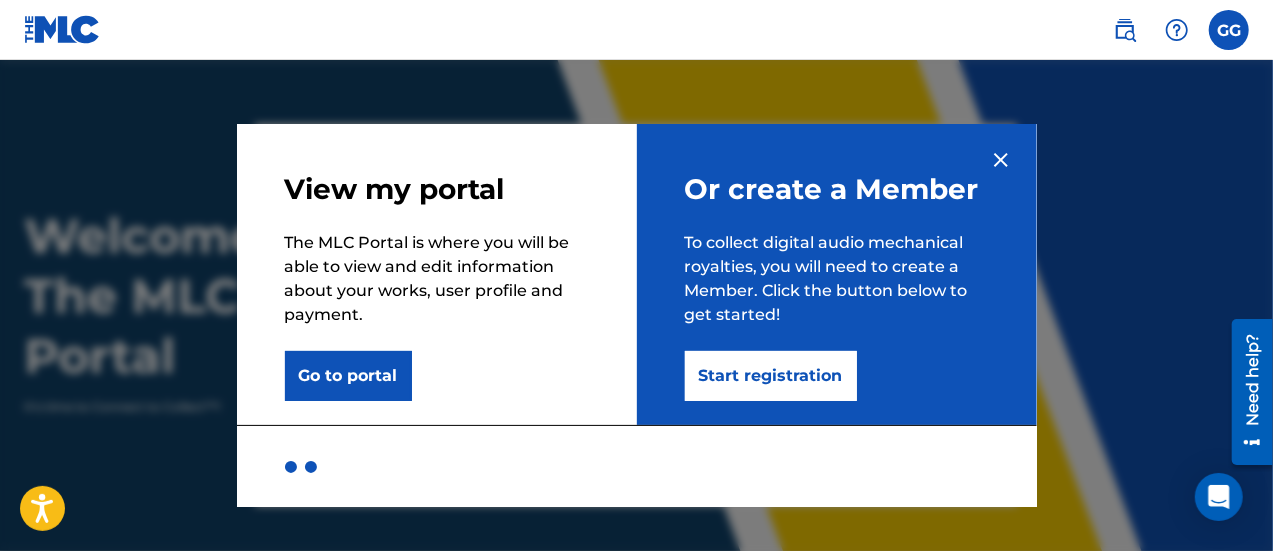 click on "Start registration" at bounding box center (771, 376) 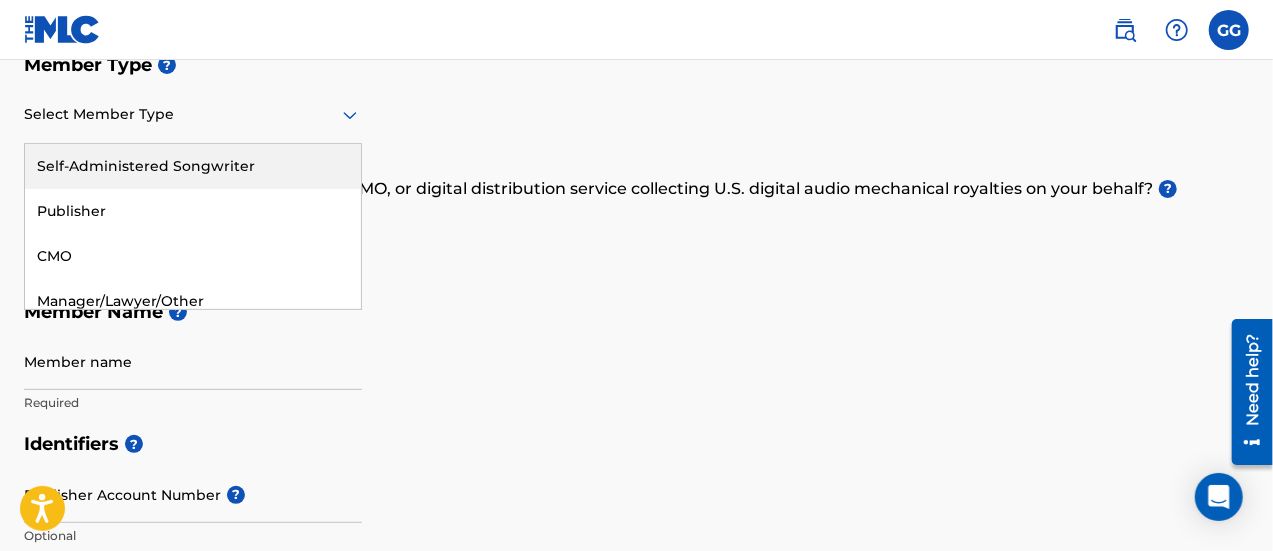 scroll, scrollTop: 242, scrollLeft: 0, axis: vertical 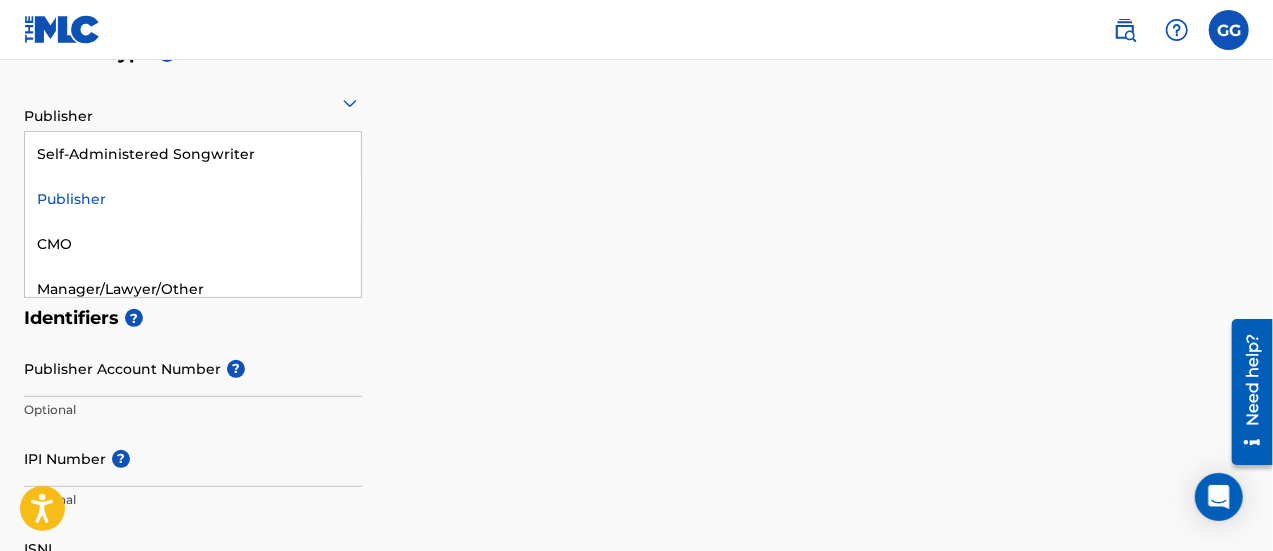 click on "Identifiers ?" at bounding box center (636, 318) 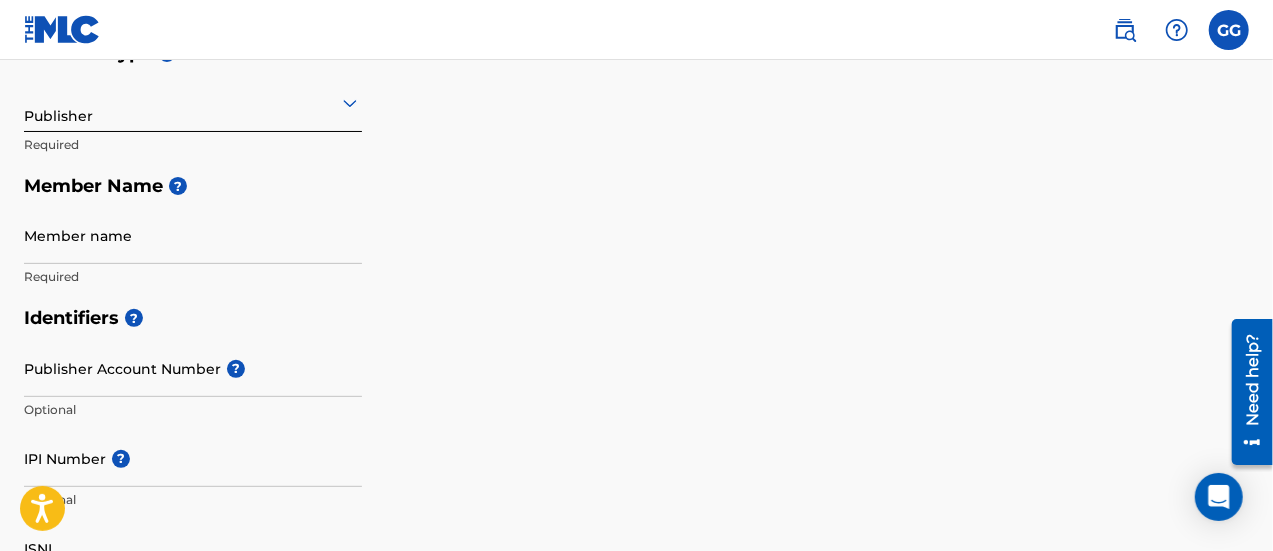 click on "Member name" at bounding box center [193, 235] 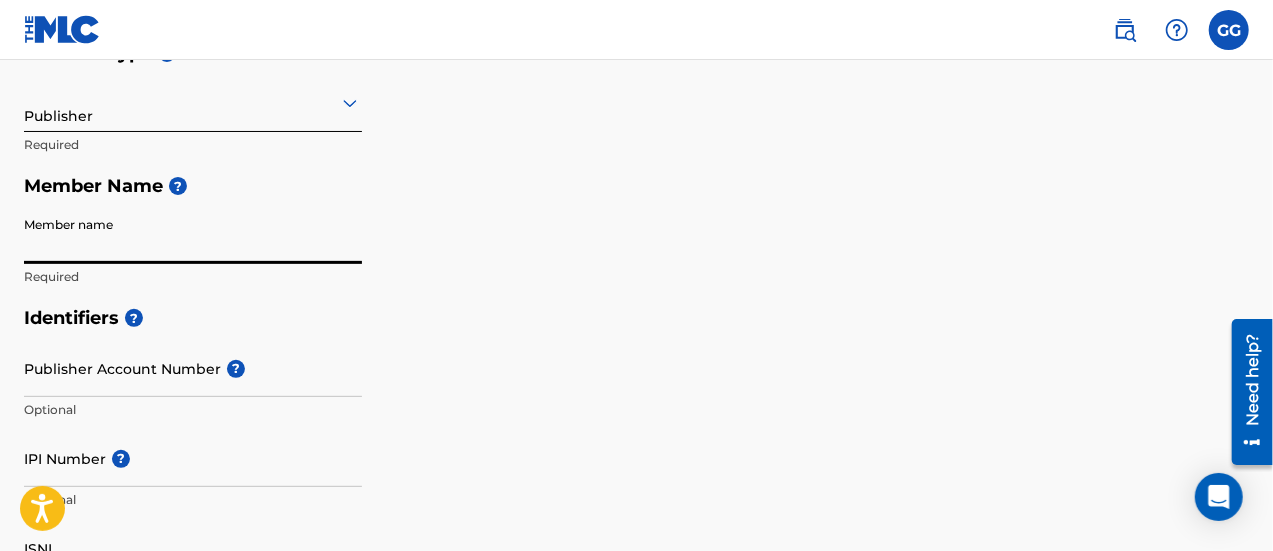 click on "Identifiers ?" at bounding box center [636, 318] 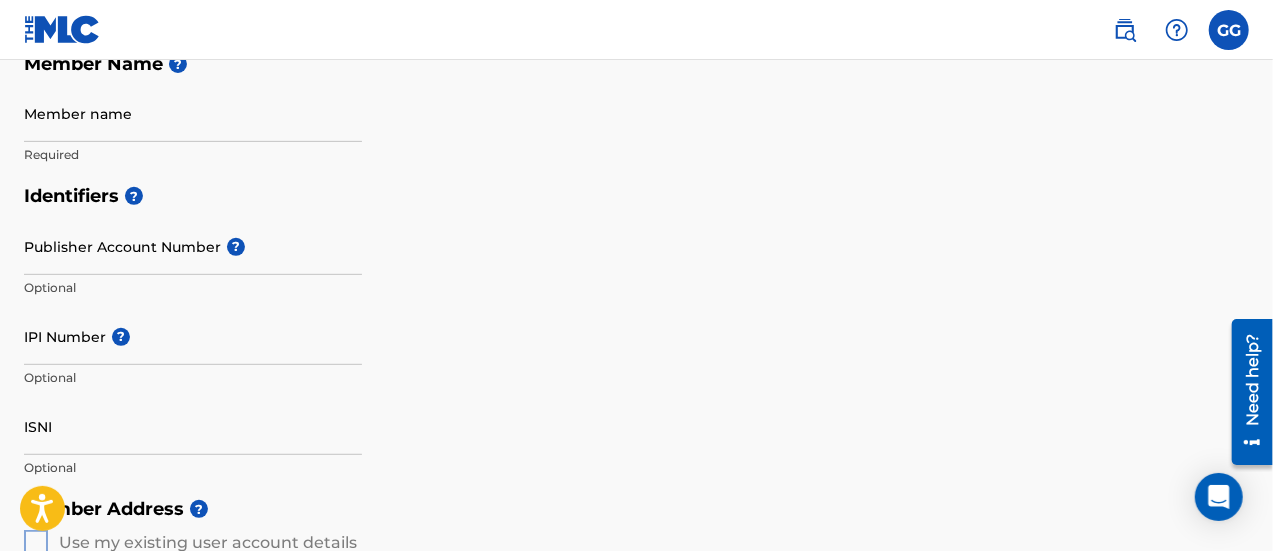 scroll, scrollTop: 378, scrollLeft: 0, axis: vertical 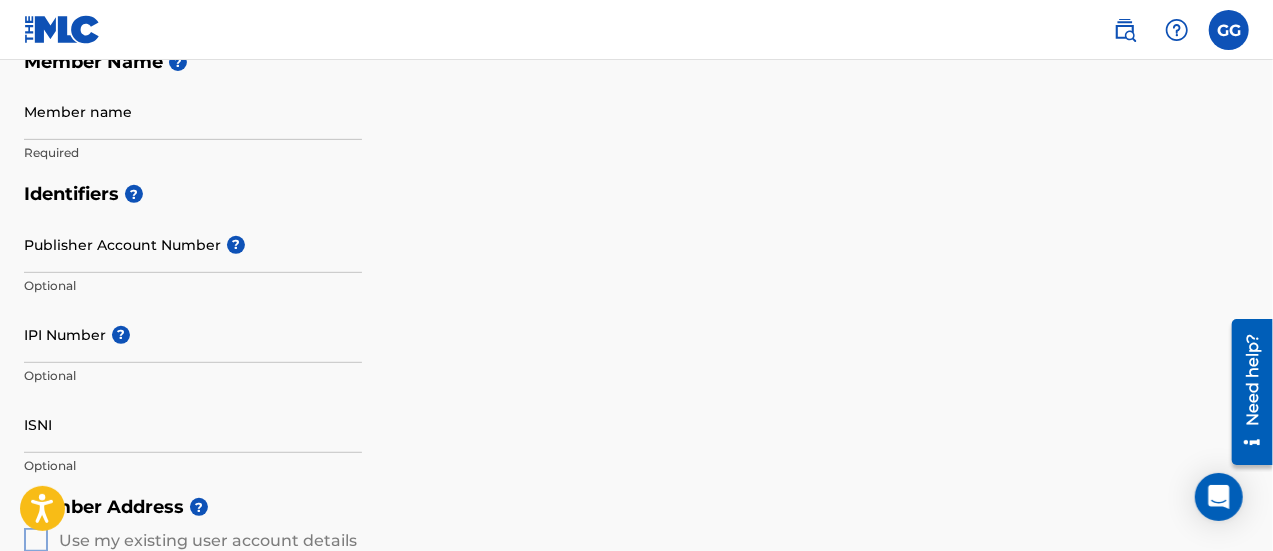 click on "Publisher Account Number ?" at bounding box center [193, 244] 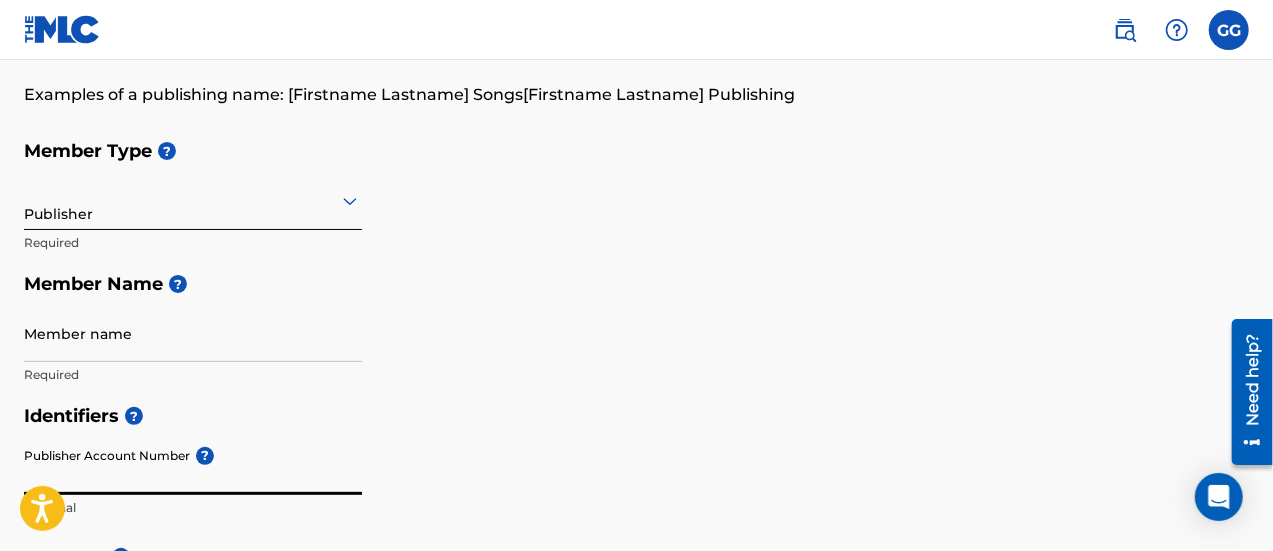 scroll, scrollTop: 164, scrollLeft: 0, axis: vertical 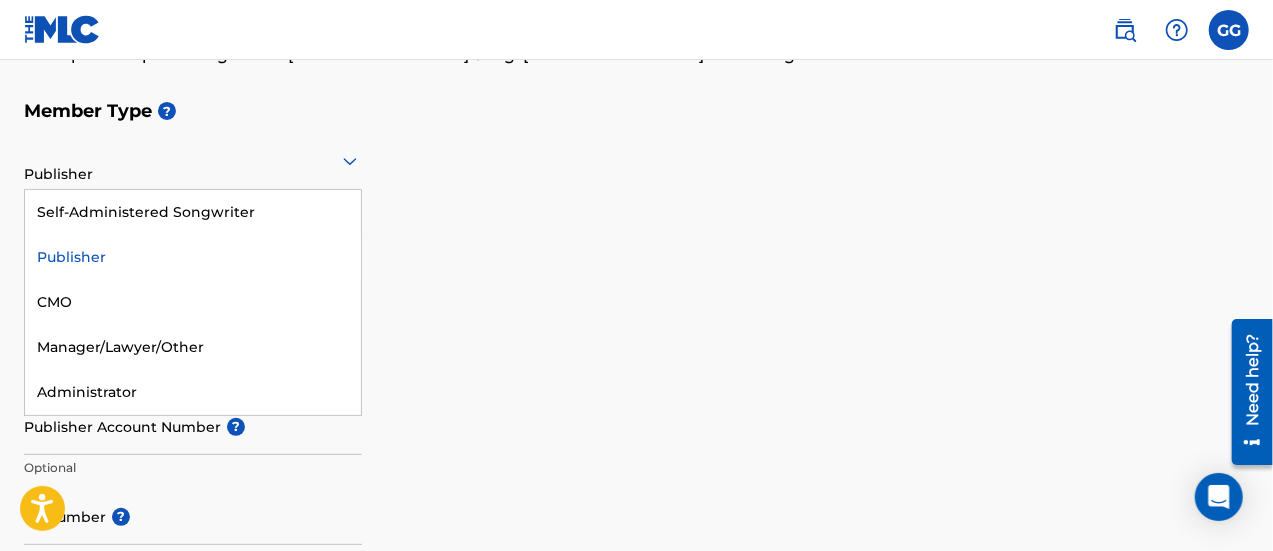click on "Self-Administered Songwriter" at bounding box center [193, 212] 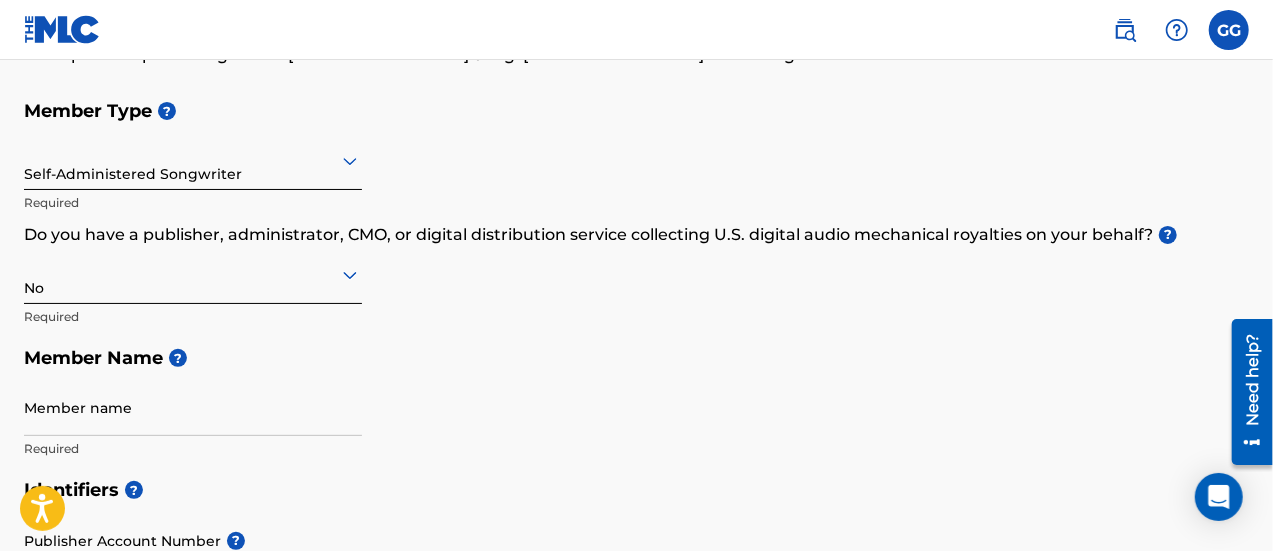 click on "Member Type ? Self-Administered Songwriter Required Do you have a publisher, administrator, CMO, or digital distribution service collecting U.S. digital audio mechanical royalties on your behalf? ? No Required Member Name ? Member name Required" at bounding box center (636, 279) 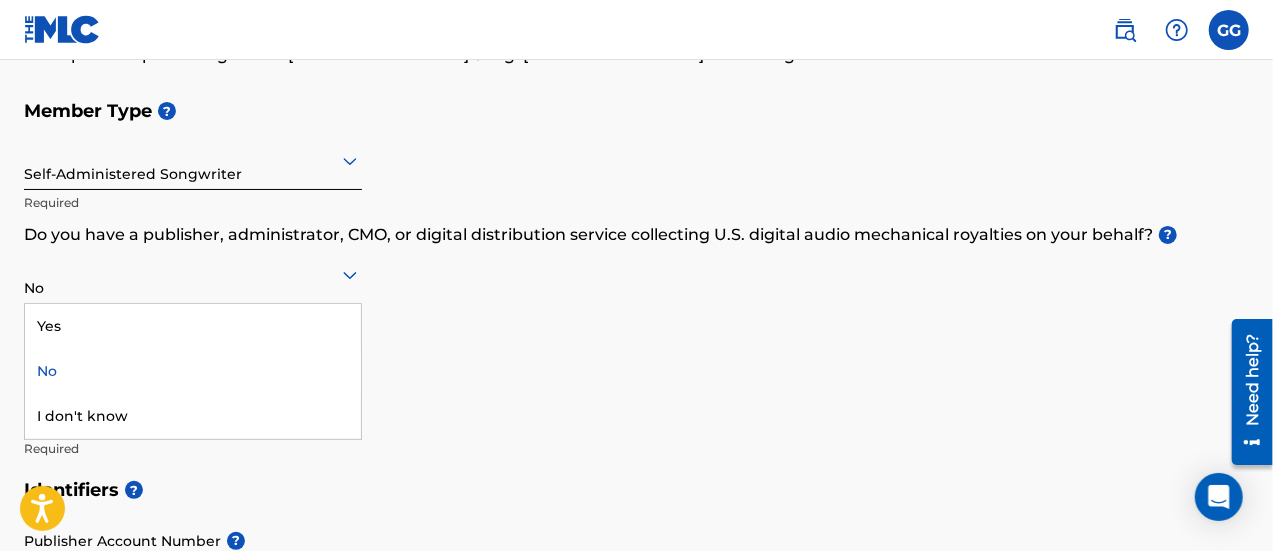 click on "Yes" at bounding box center [193, 326] 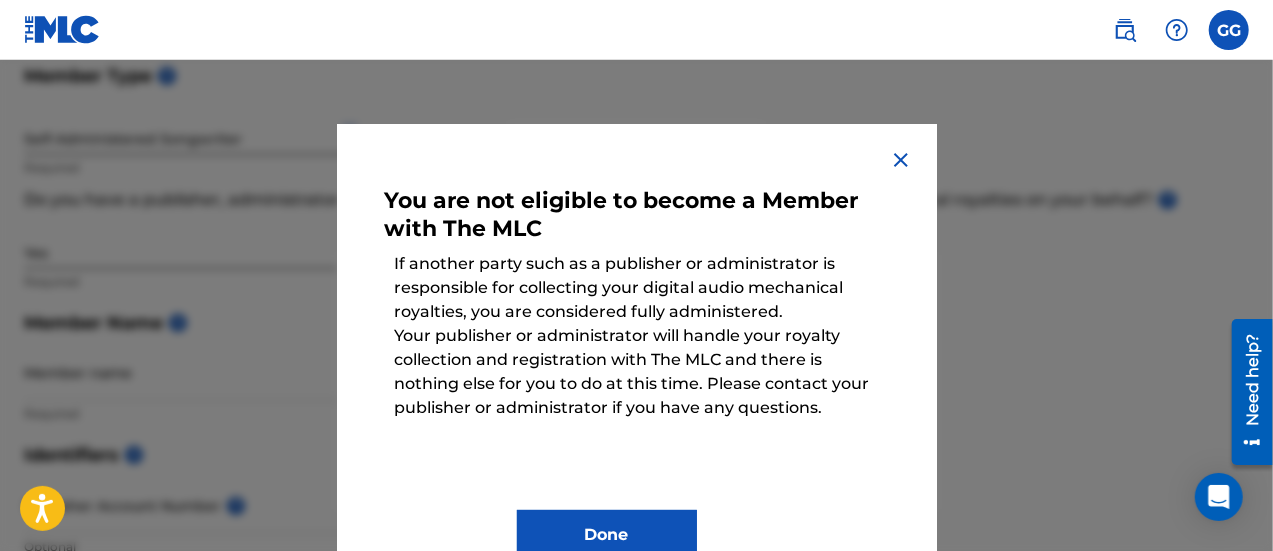 scroll, scrollTop: 302, scrollLeft: 0, axis: vertical 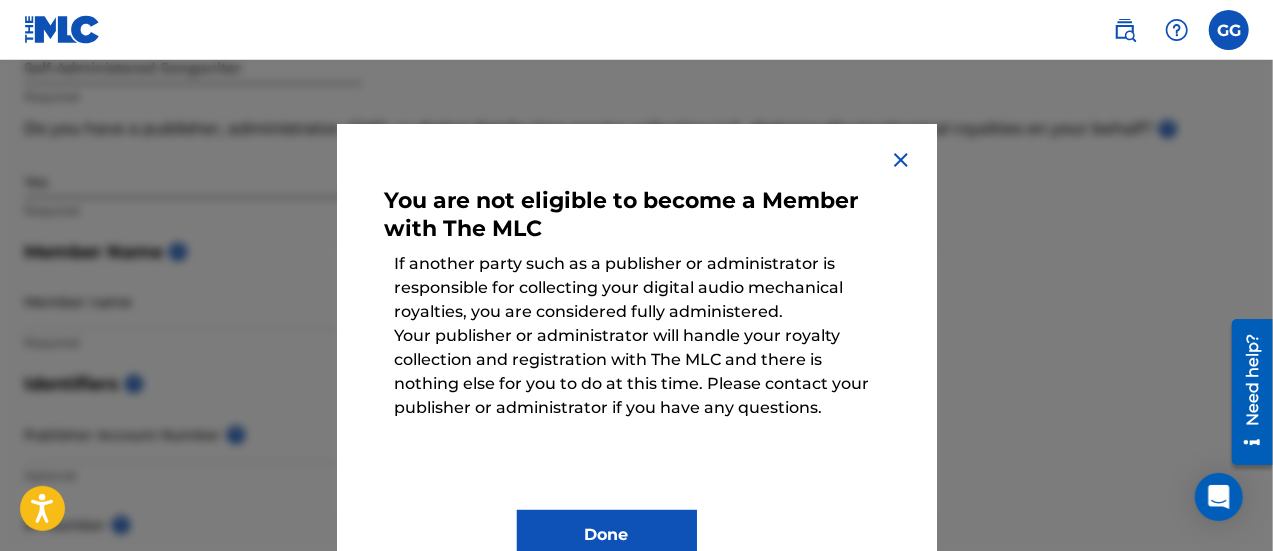 click at bounding box center [901, 160] 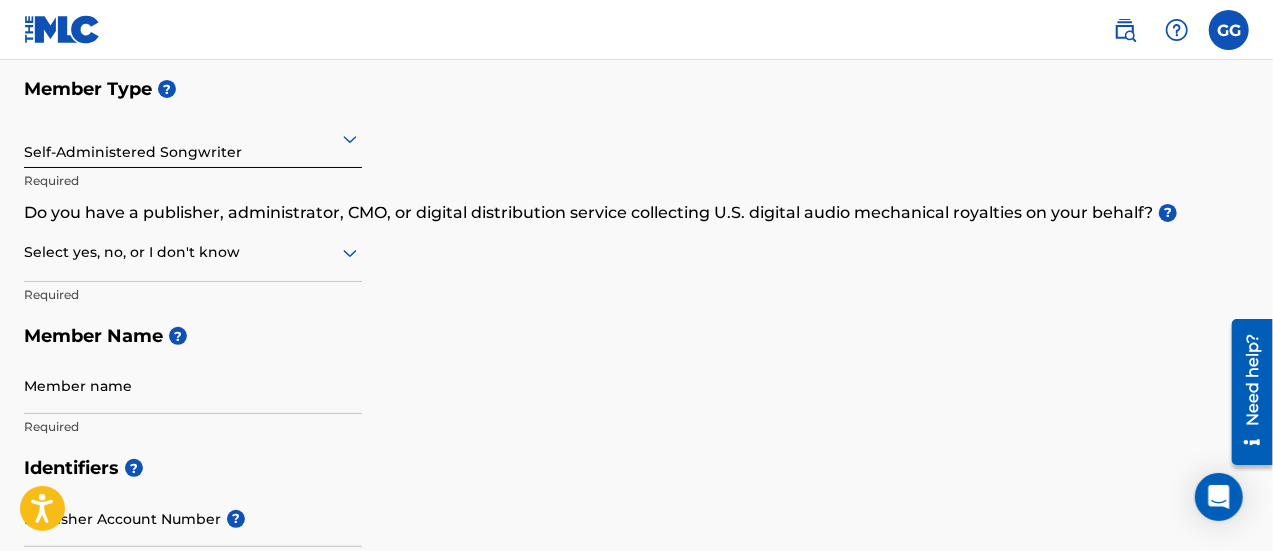 scroll, scrollTop: 200, scrollLeft: 0, axis: vertical 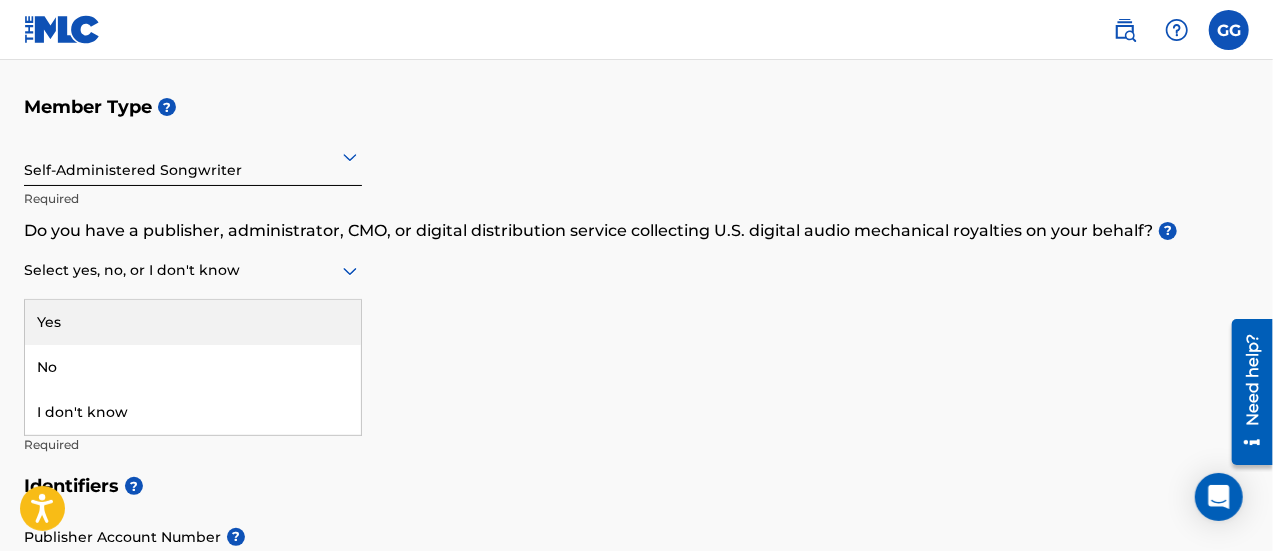 click on "No" at bounding box center [193, 367] 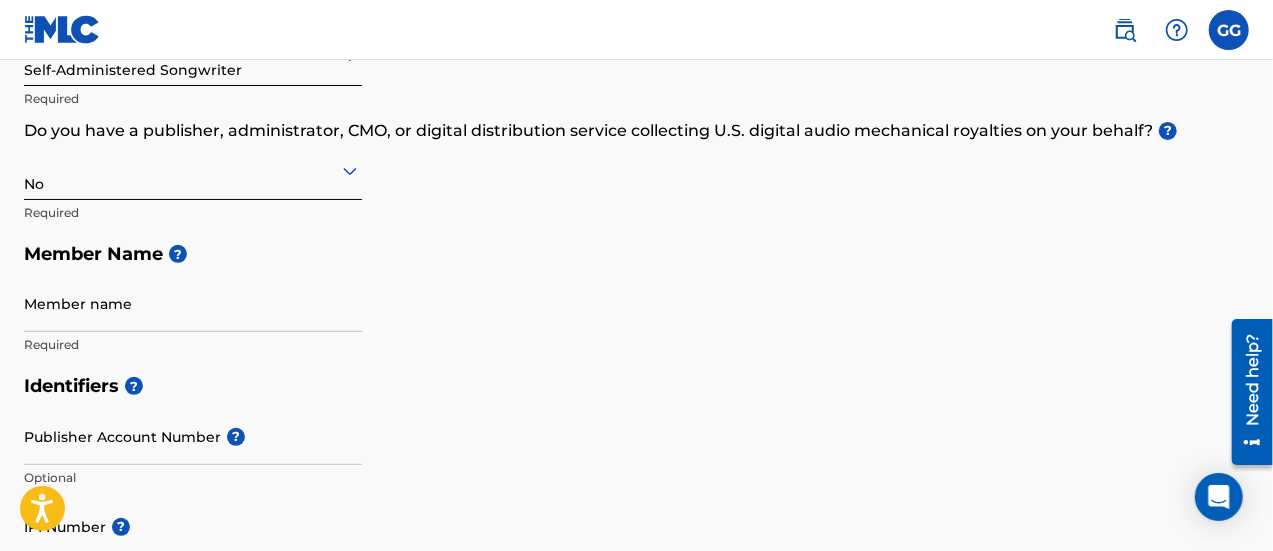 scroll, scrollTop: 302, scrollLeft: 0, axis: vertical 